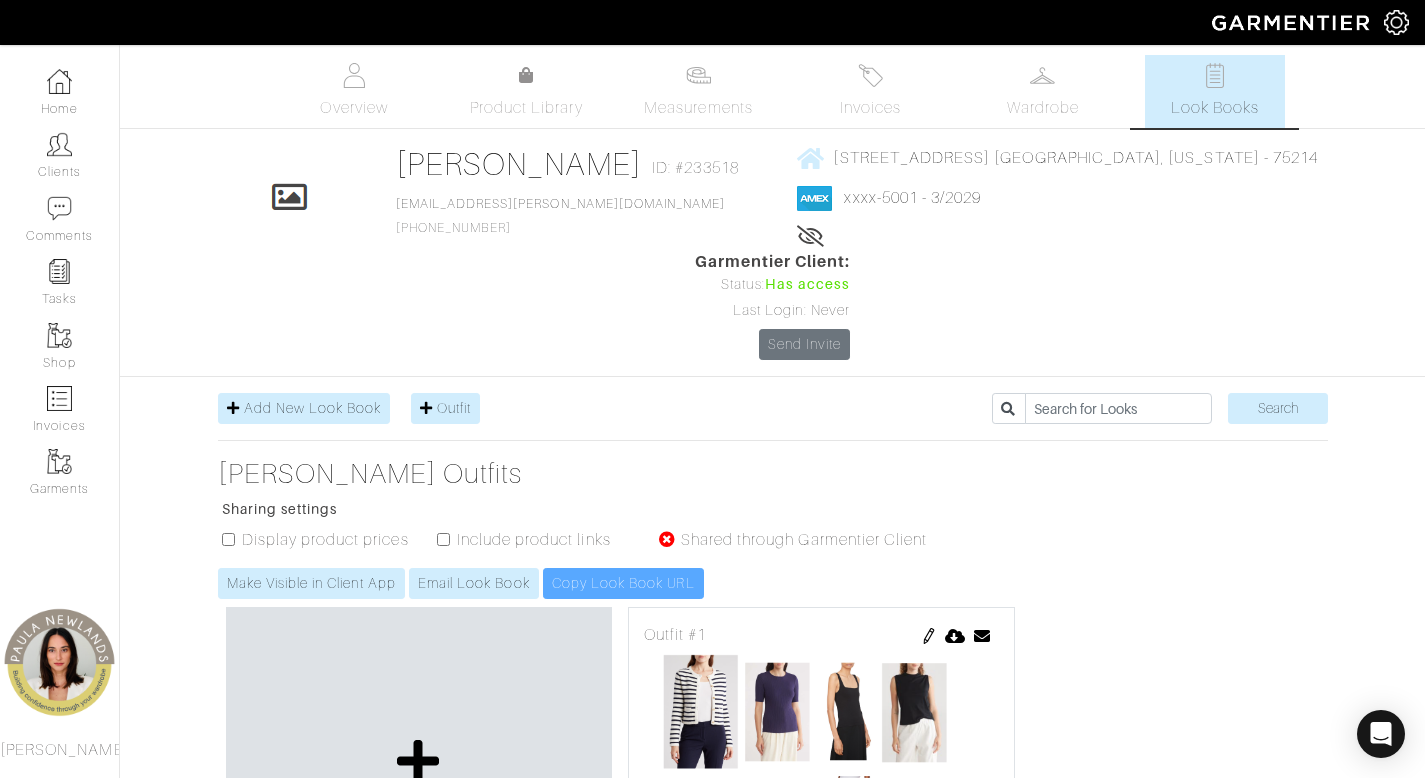 scroll, scrollTop: 1642, scrollLeft: 0, axis: vertical 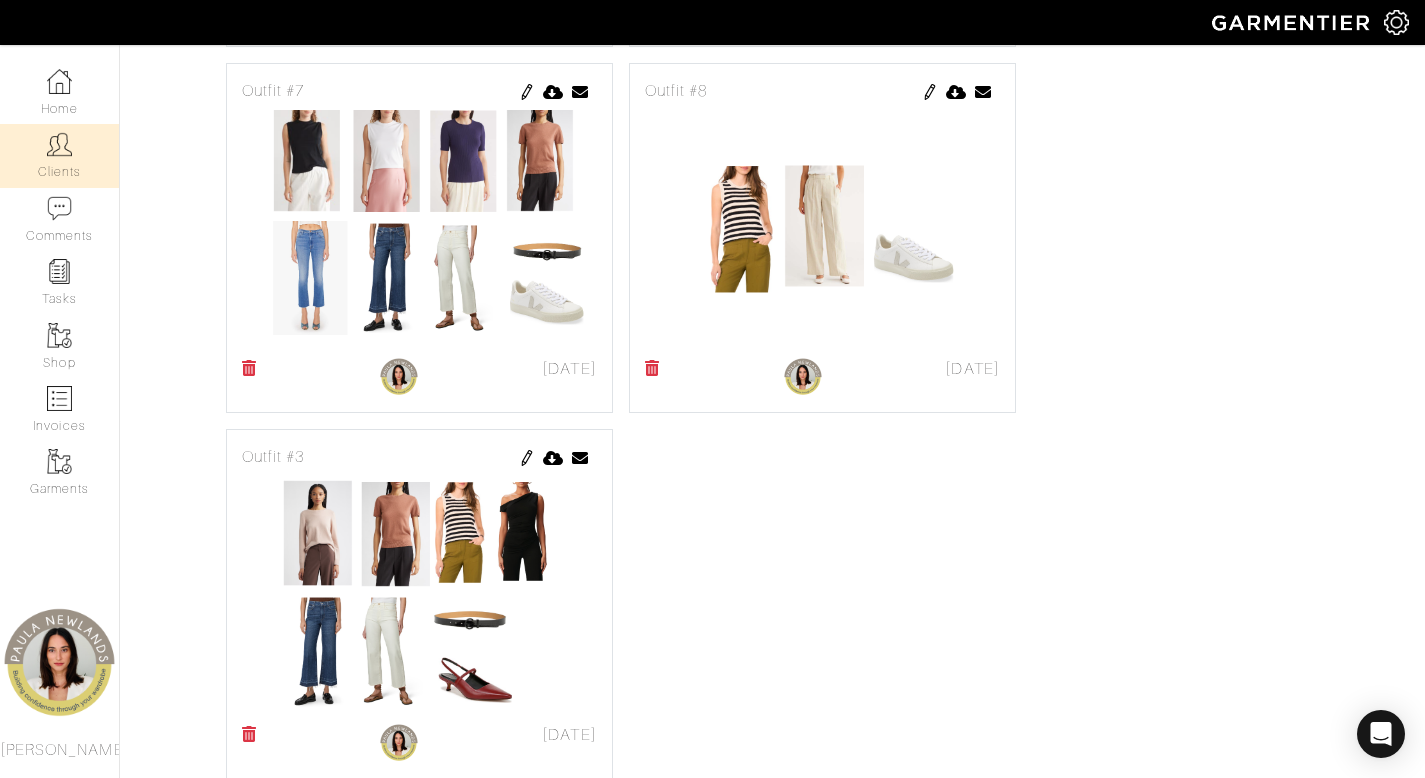 click on "Clients" at bounding box center (59, 155) 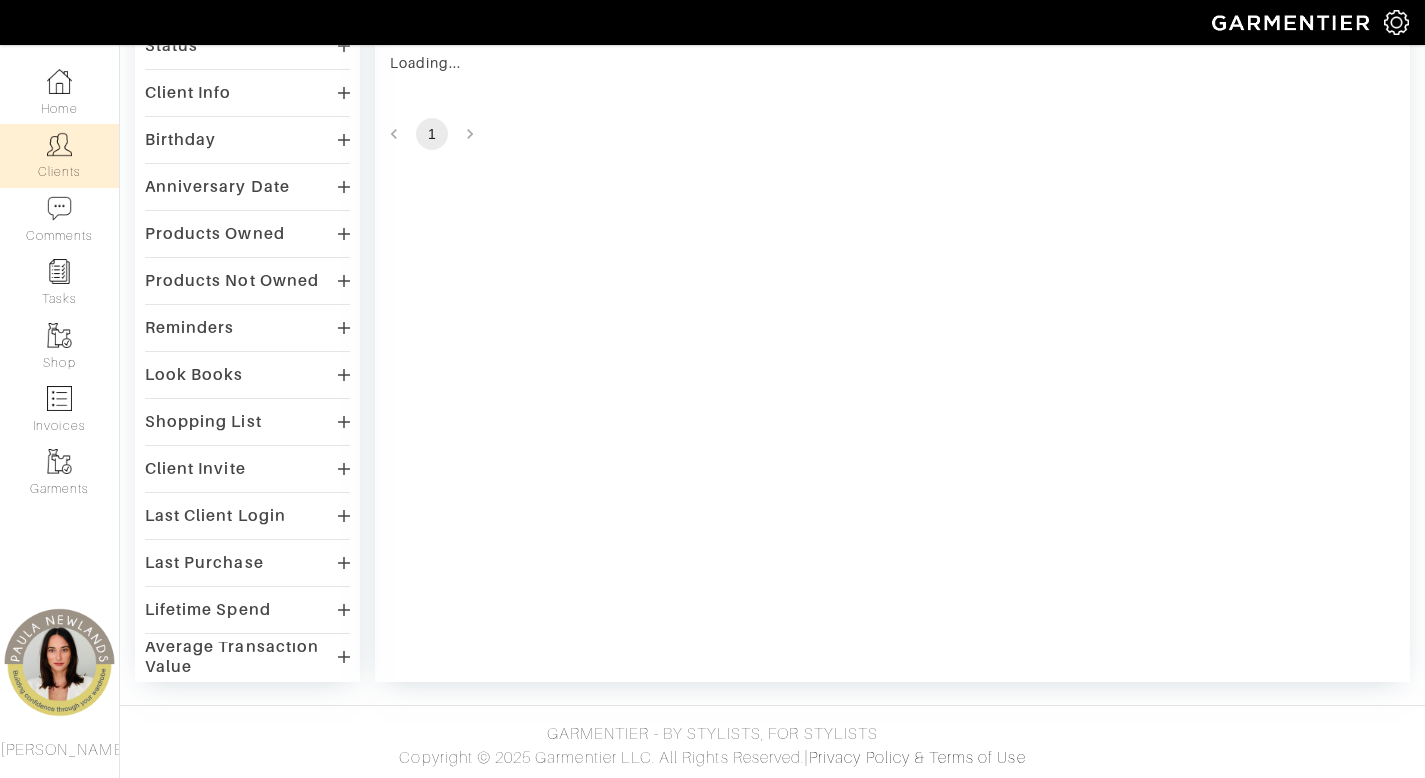scroll, scrollTop: 0, scrollLeft: 0, axis: both 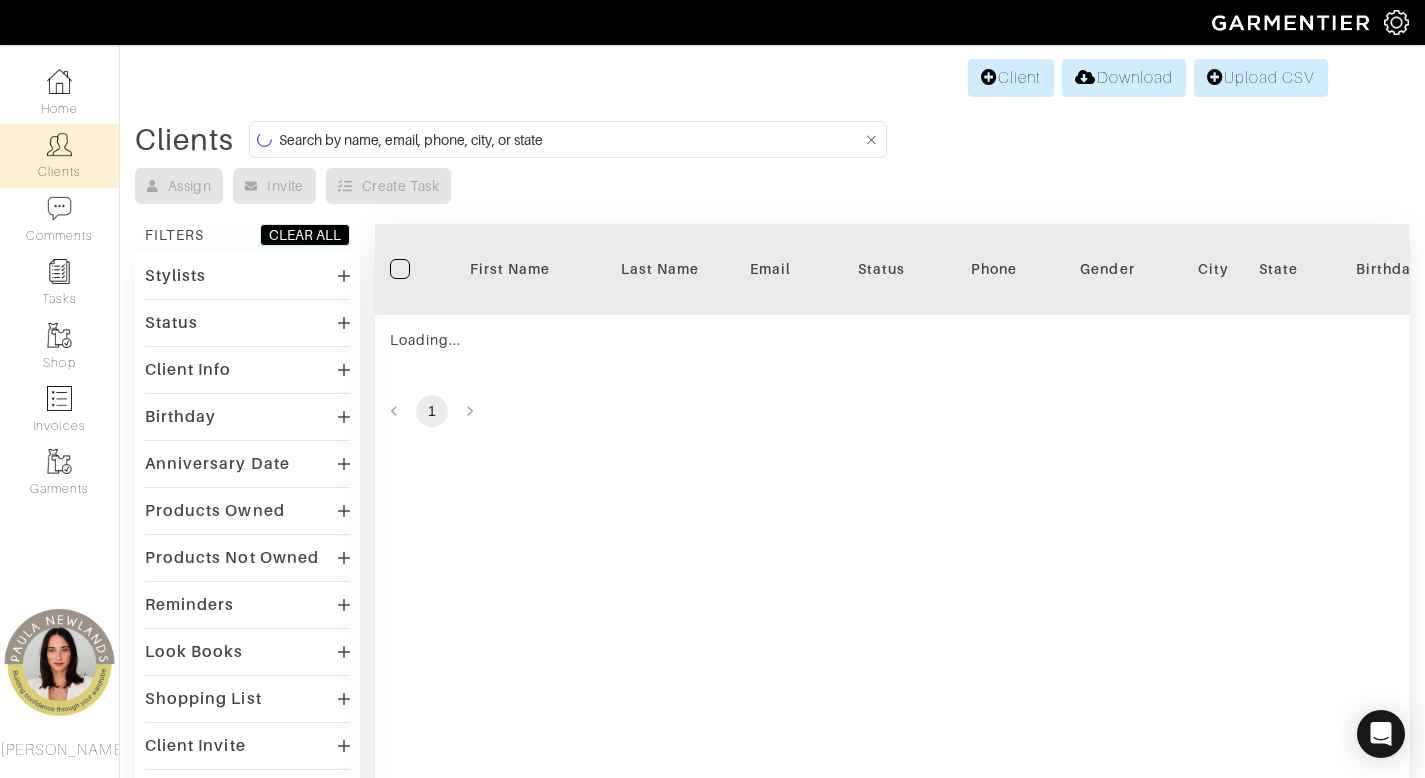 click at bounding box center [570, 139] 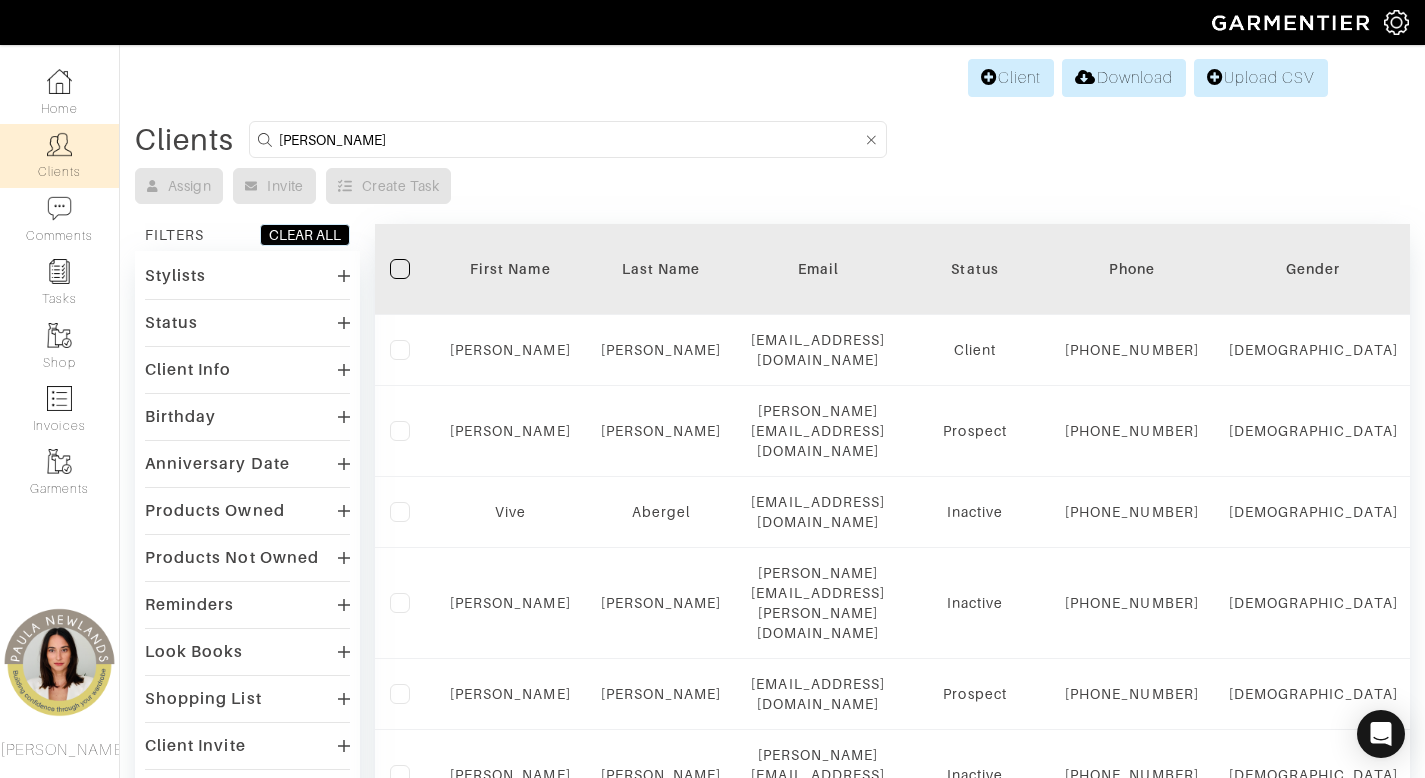 type on "patrick" 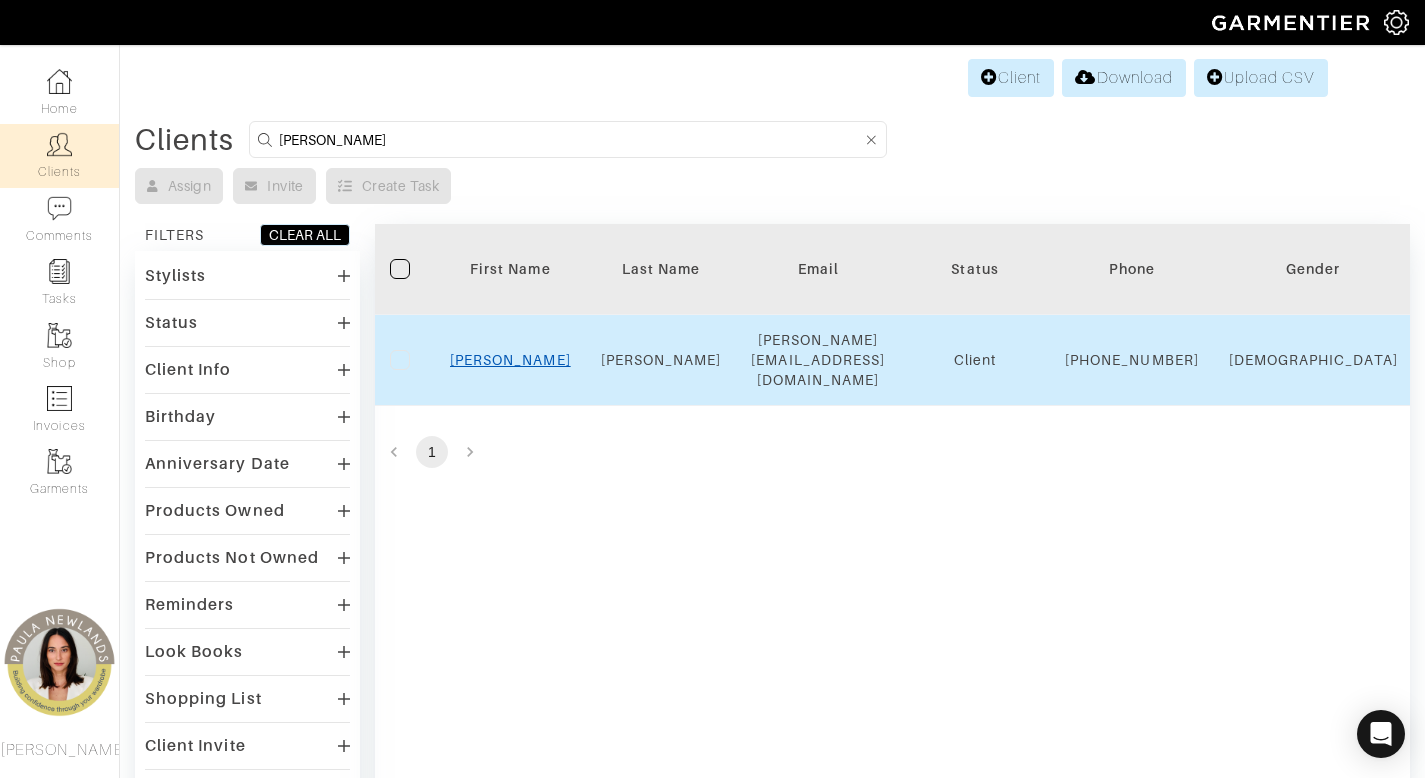 click on "Patrick" at bounding box center (510, 360) 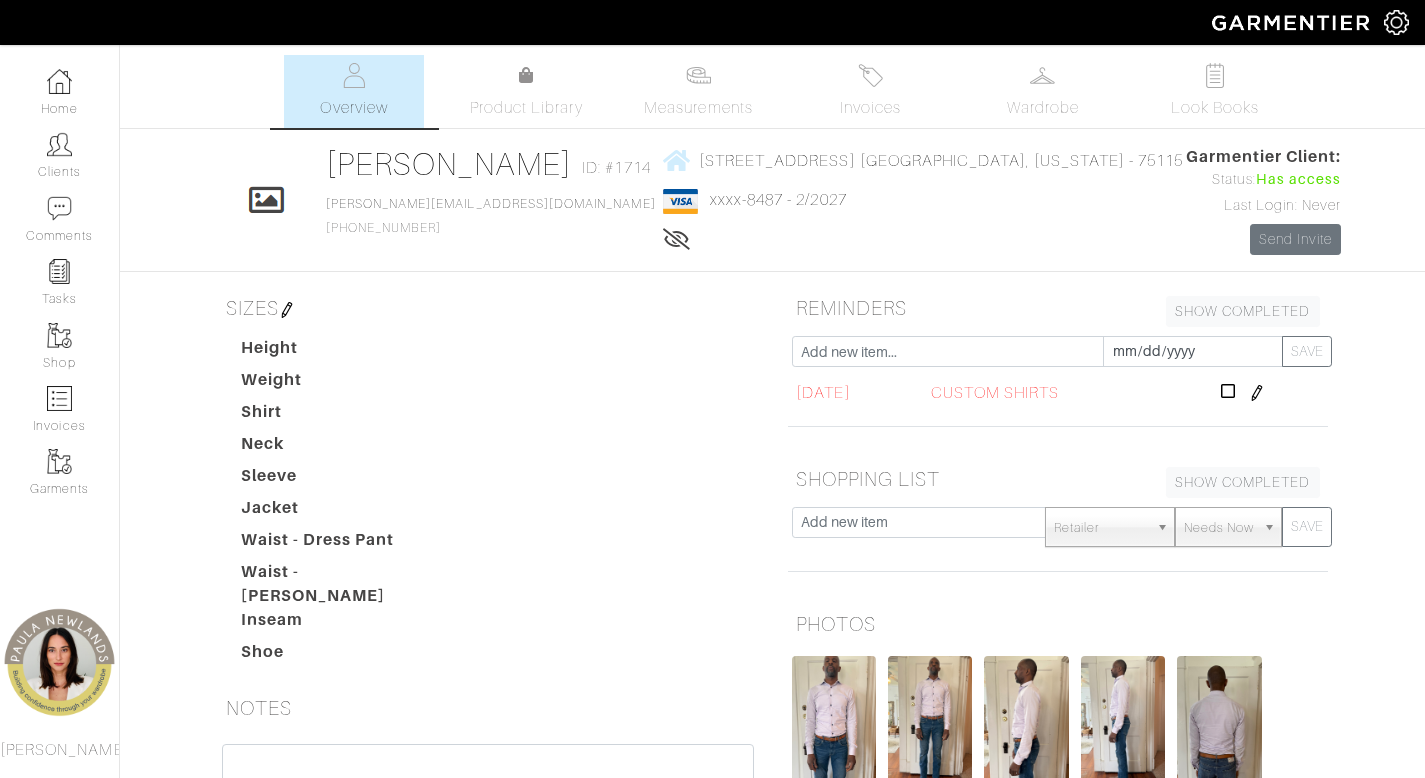 scroll, scrollTop: 0, scrollLeft: 0, axis: both 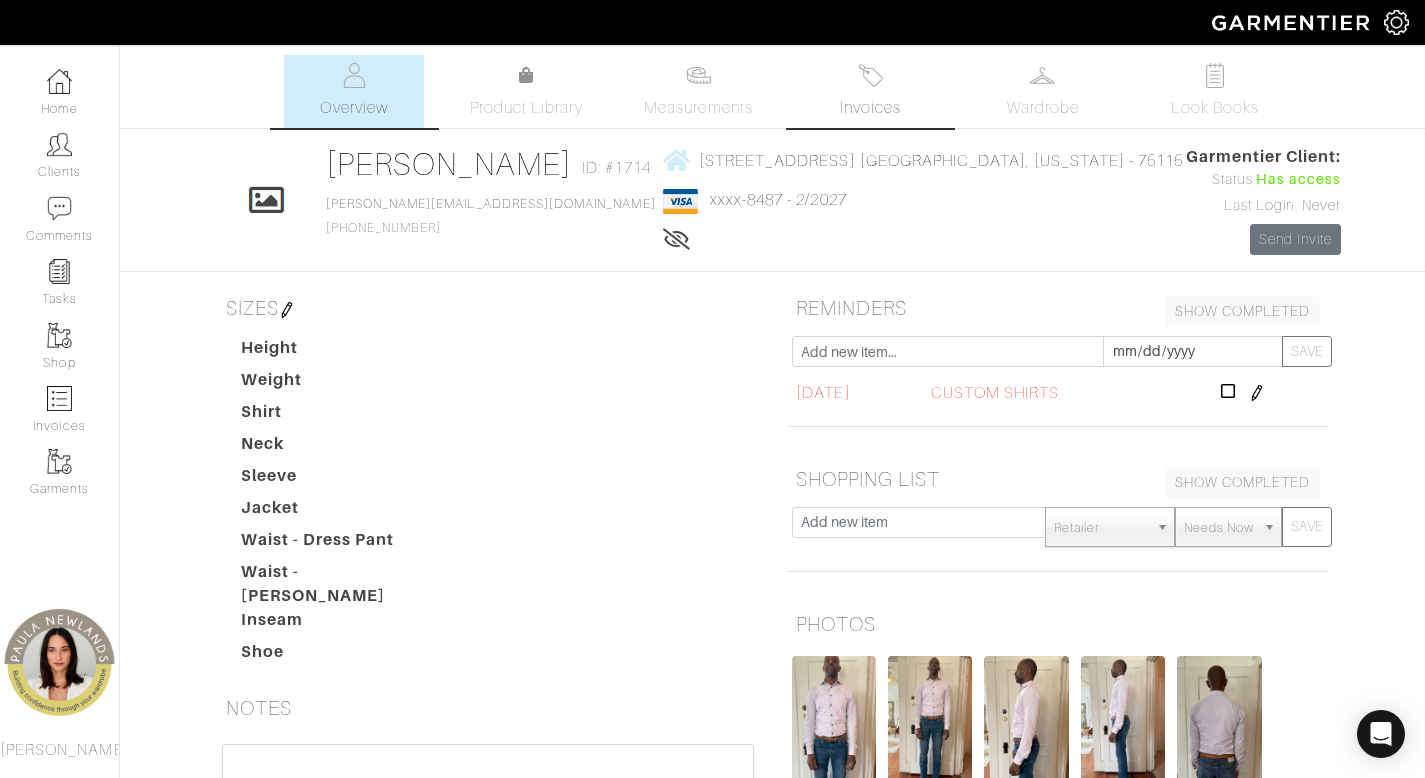 click on "Invoices" at bounding box center [871, 91] 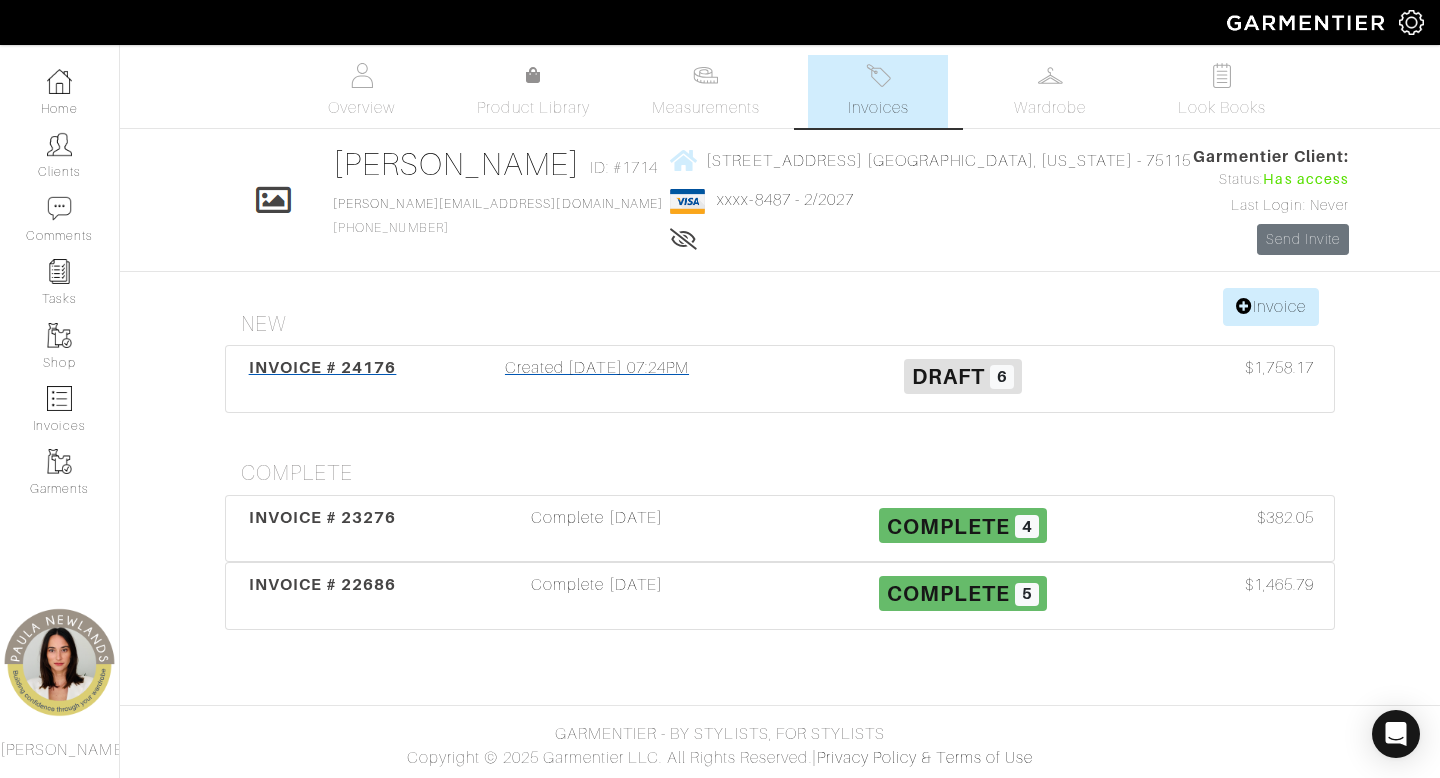 click on "Created 07/22/25 07:24PM" at bounding box center [597, 379] 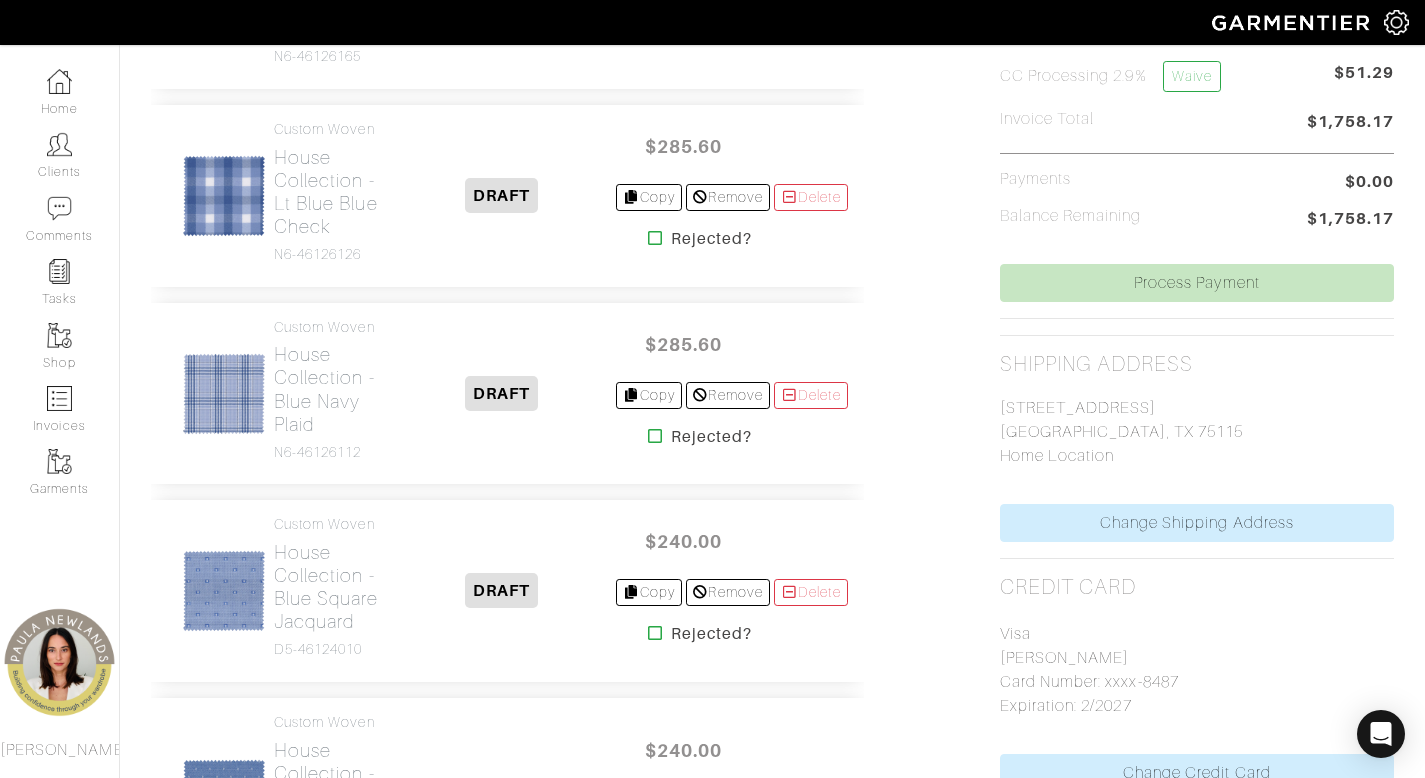 scroll, scrollTop: 674, scrollLeft: 0, axis: vertical 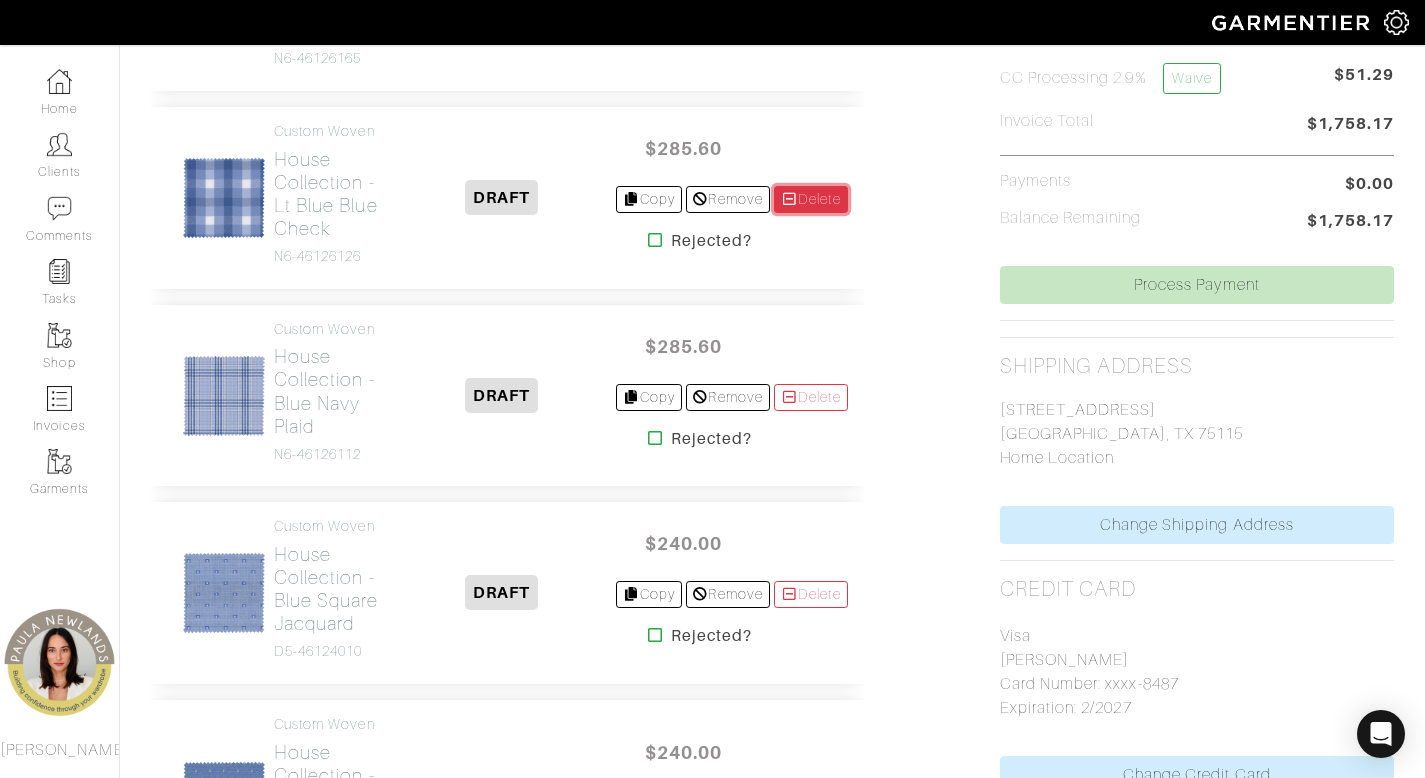 click on "Delete" at bounding box center (811, 199) 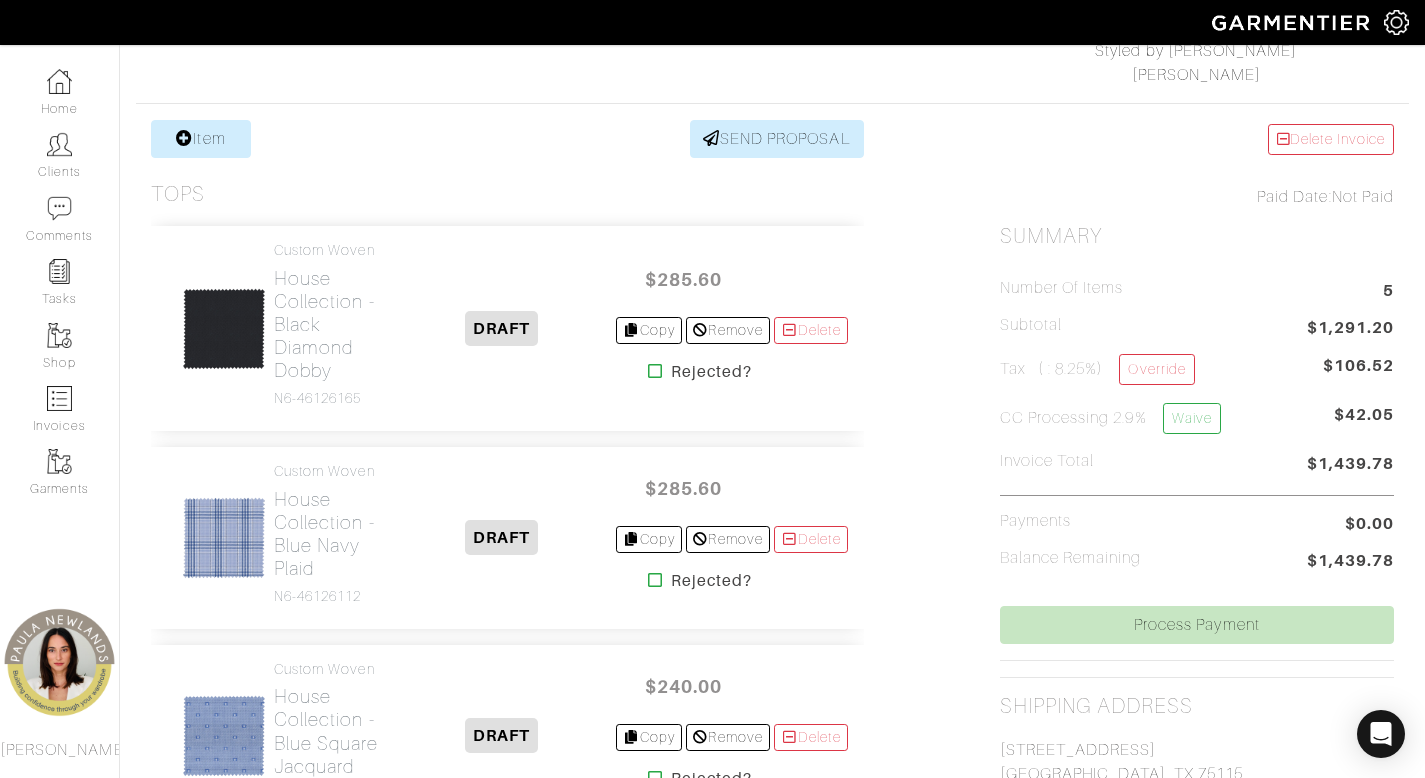 scroll, scrollTop: 131, scrollLeft: 0, axis: vertical 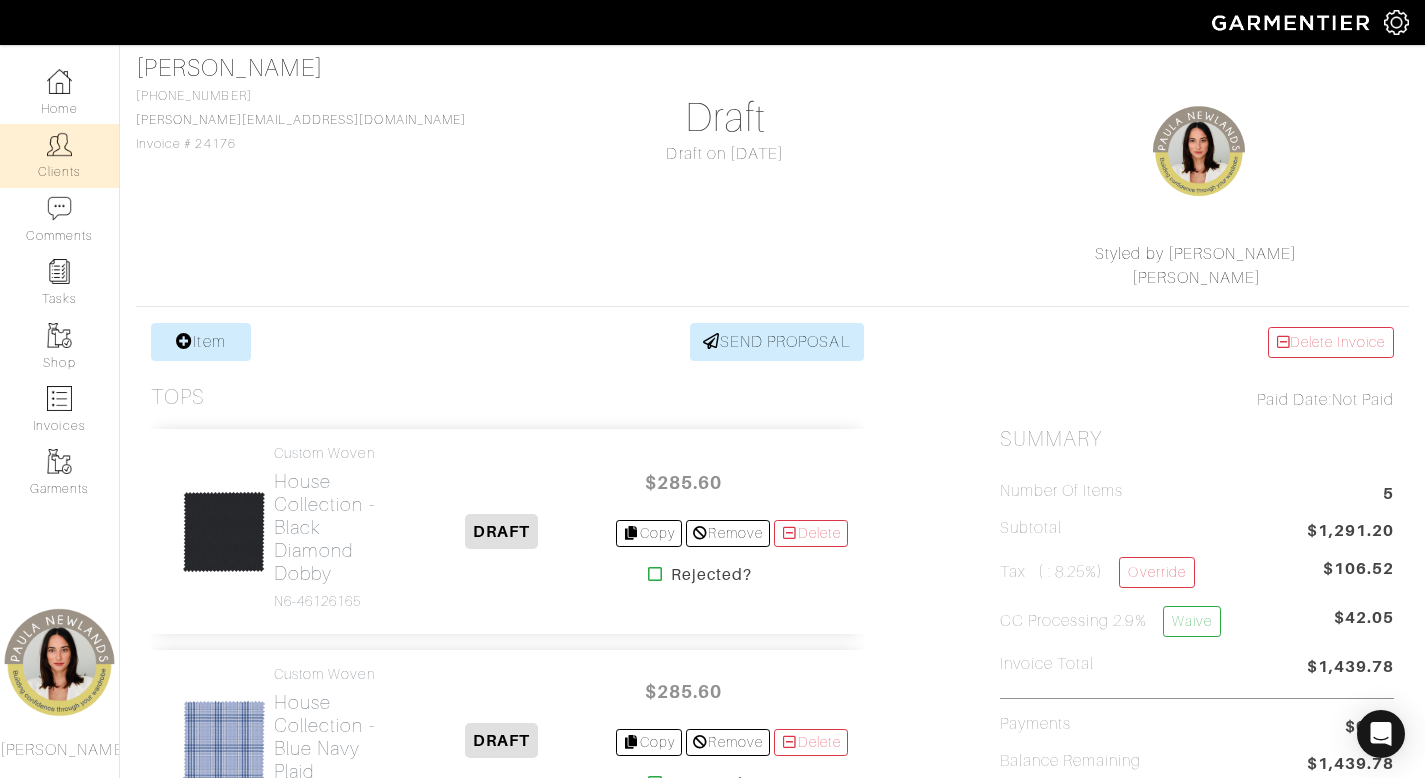 click on "Clients" at bounding box center (59, 155) 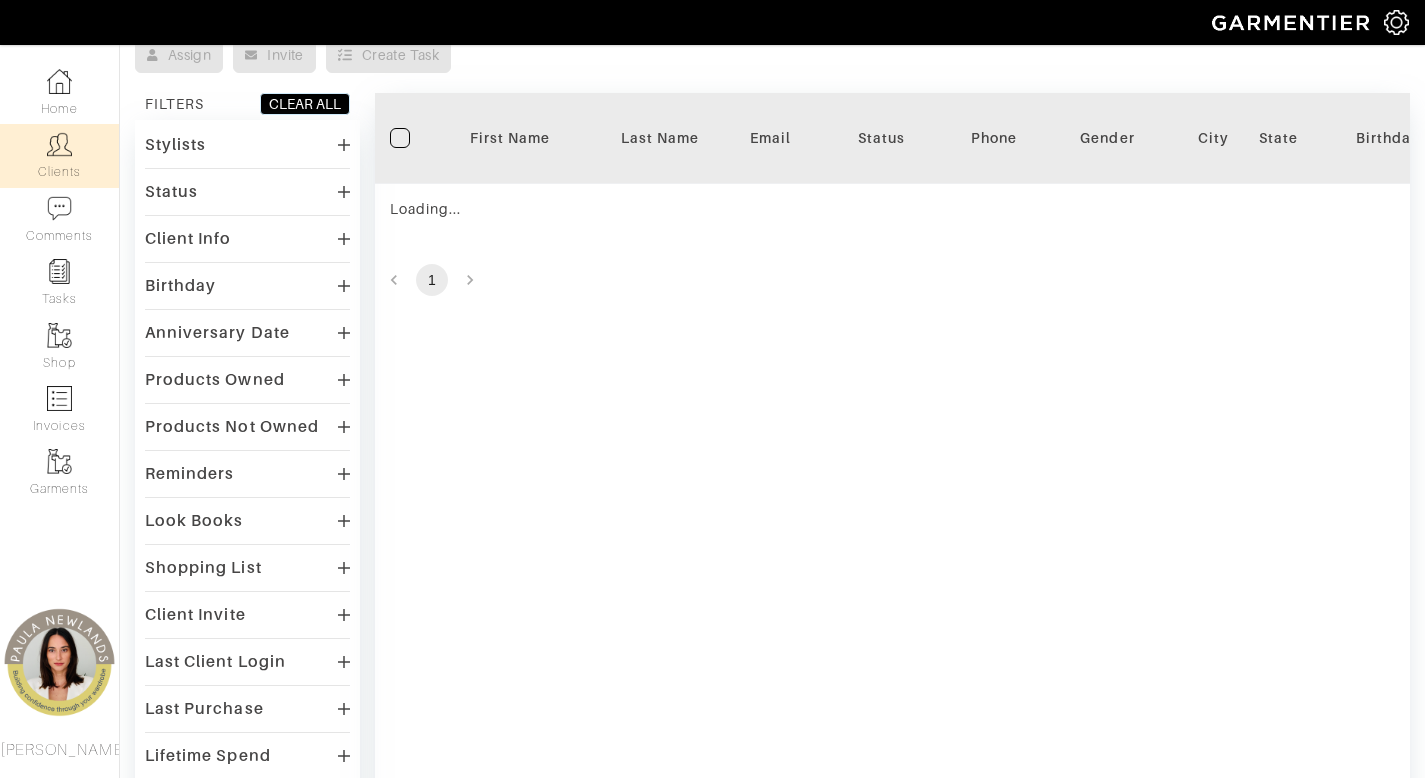 scroll, scrollTop: 0, scrollLeft: 0, axis: both 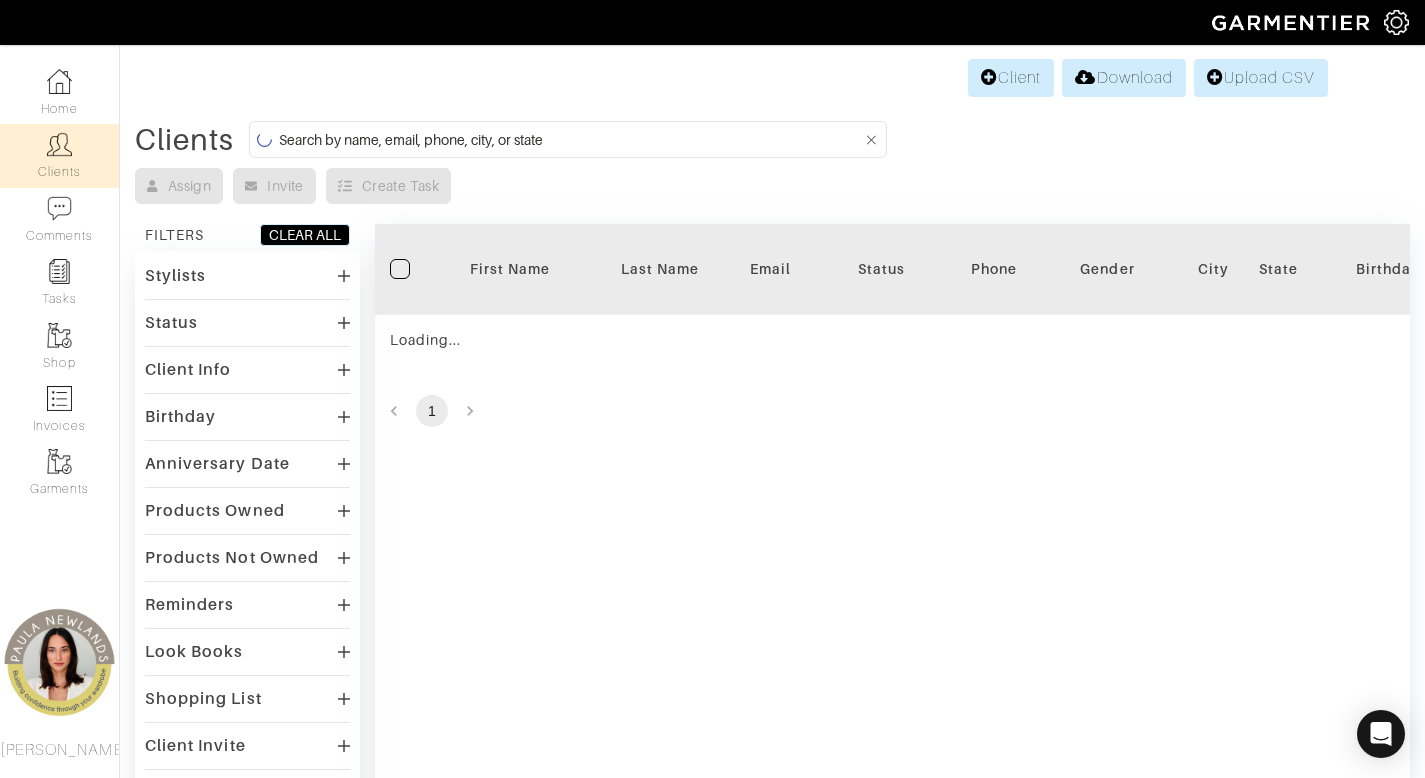 click at bounding box center (570, 139) 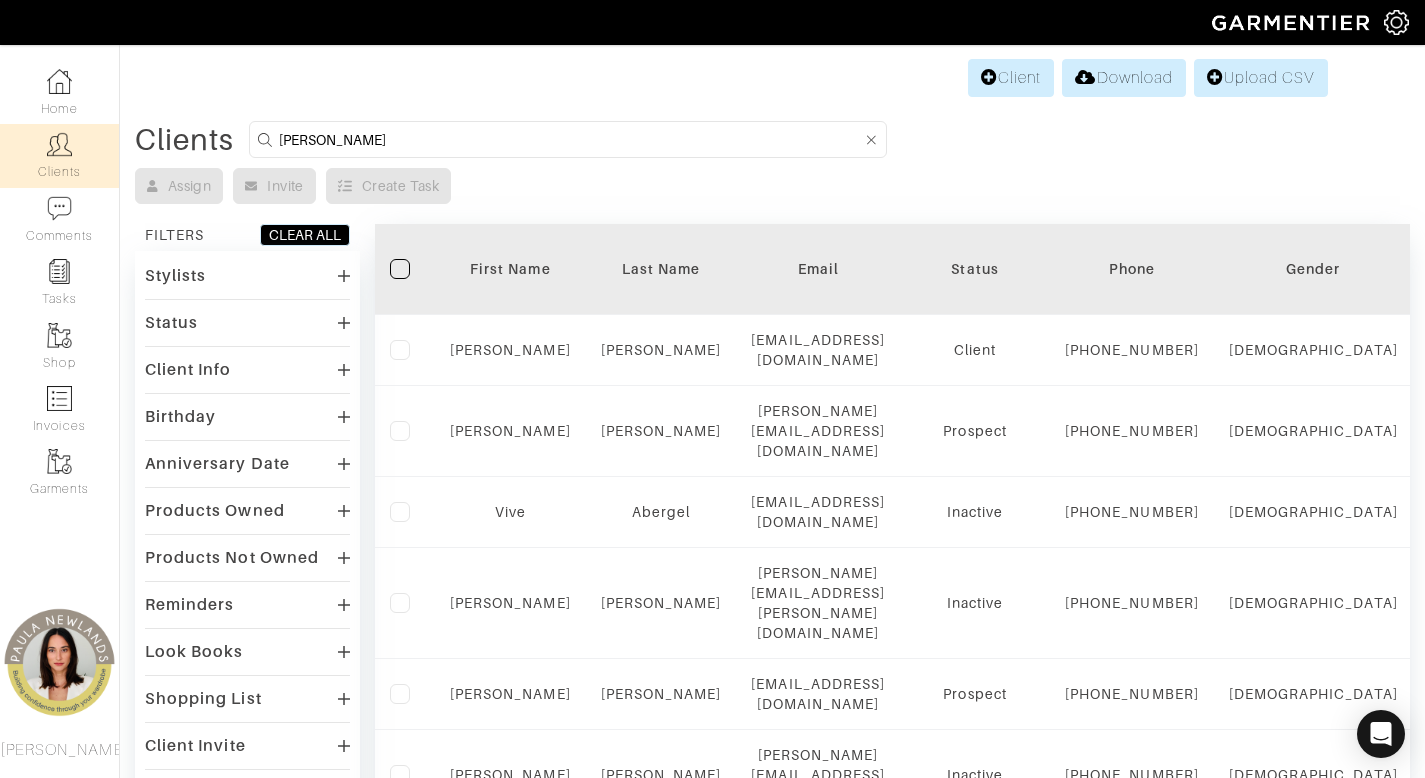 type on "chris" 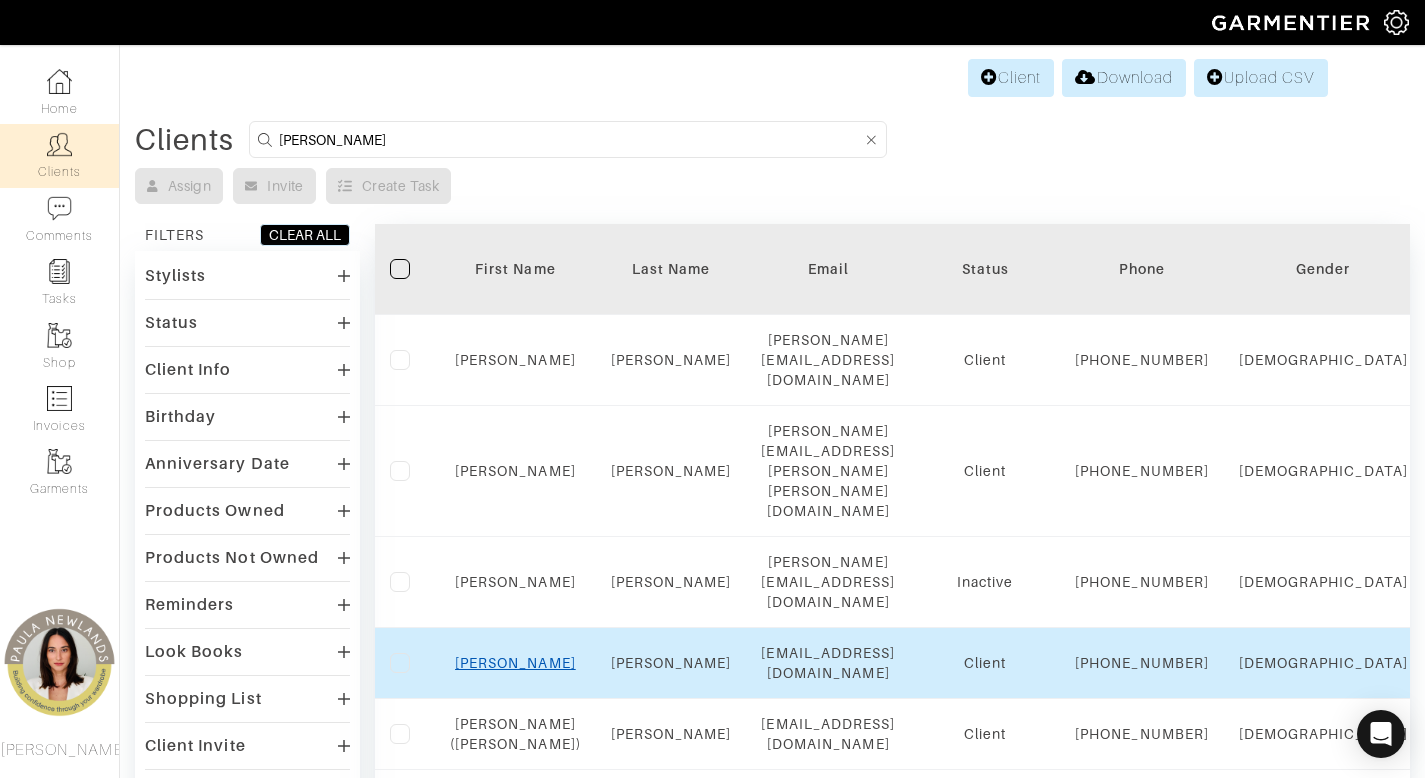 click on "Chris" at bounding box center [515, 663] 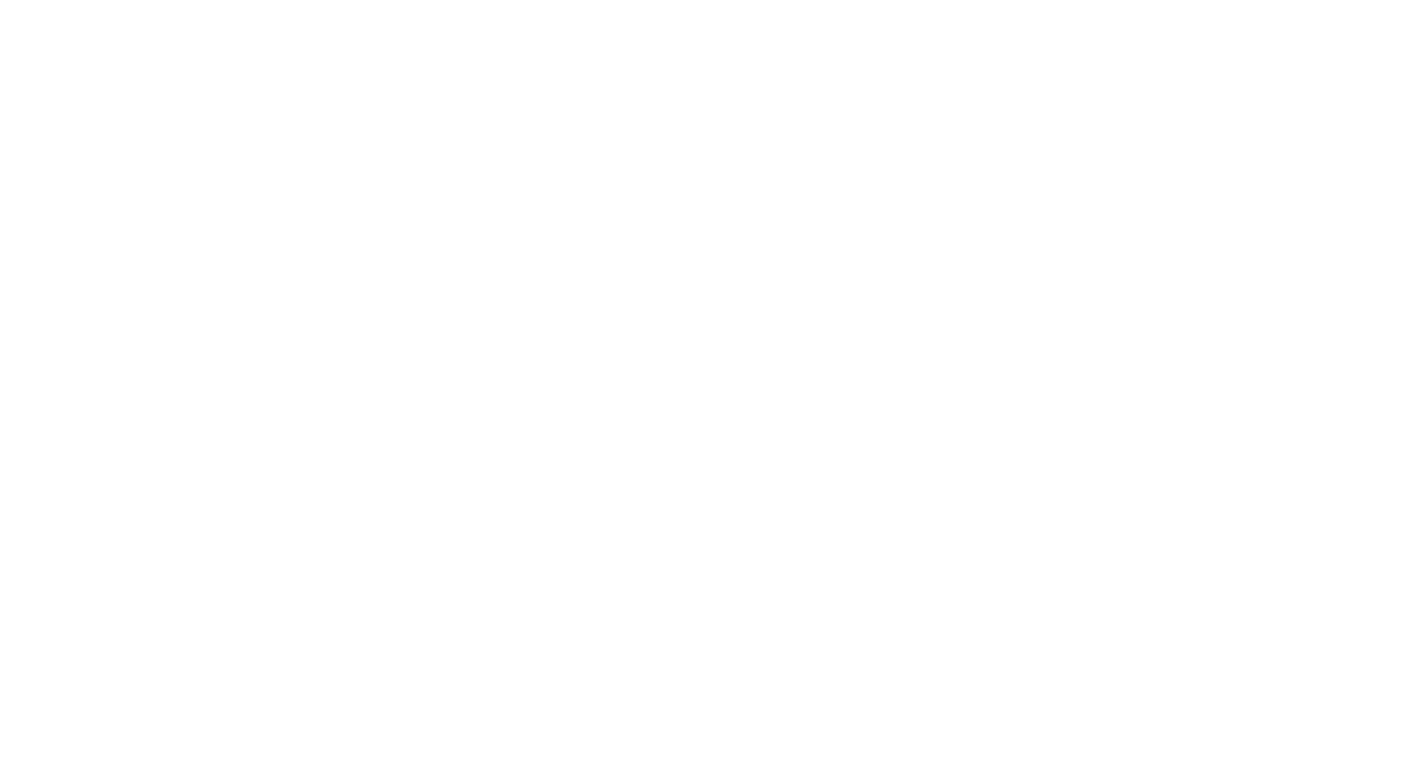 scroll, scrollTop: 0, scrollLeft: 0, axis: both 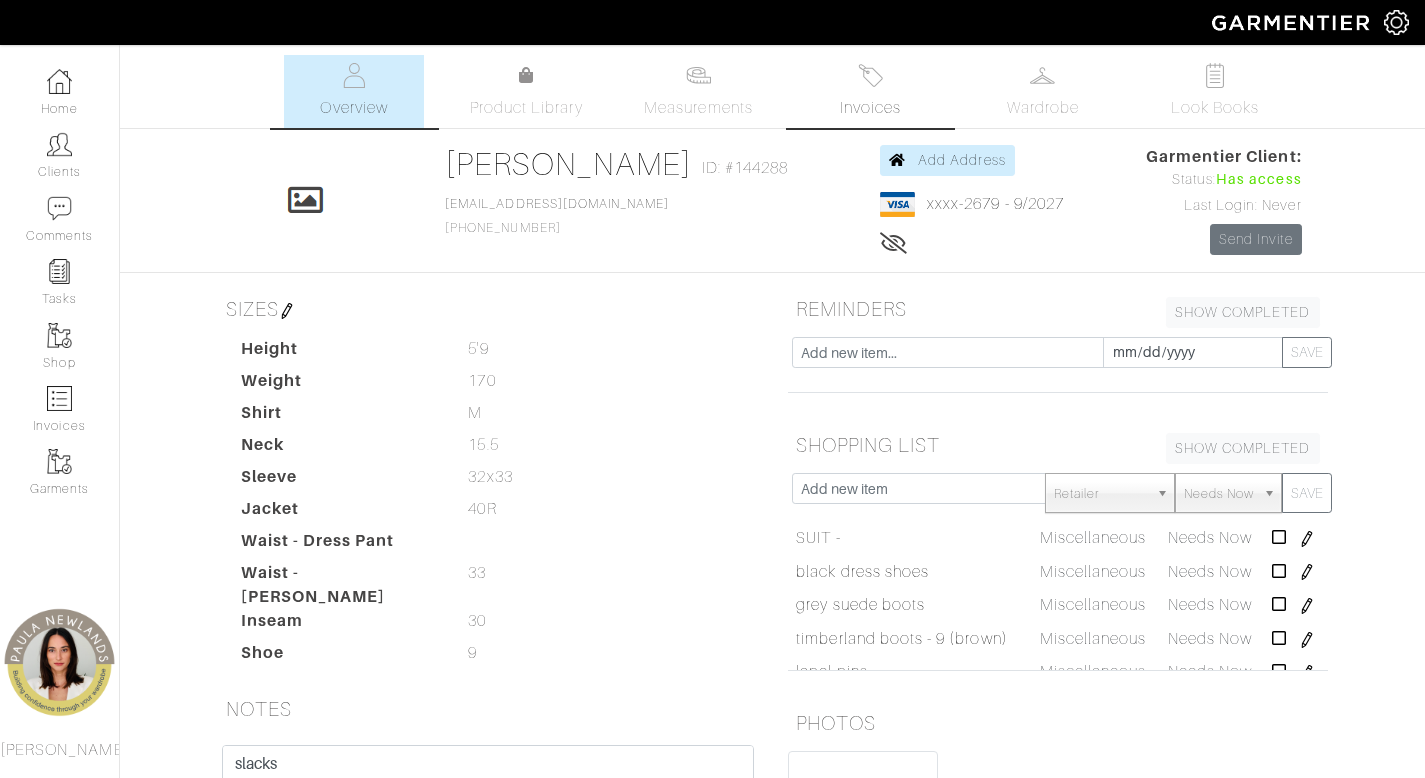 click on "Invoices" at bounding box center (870, 108) 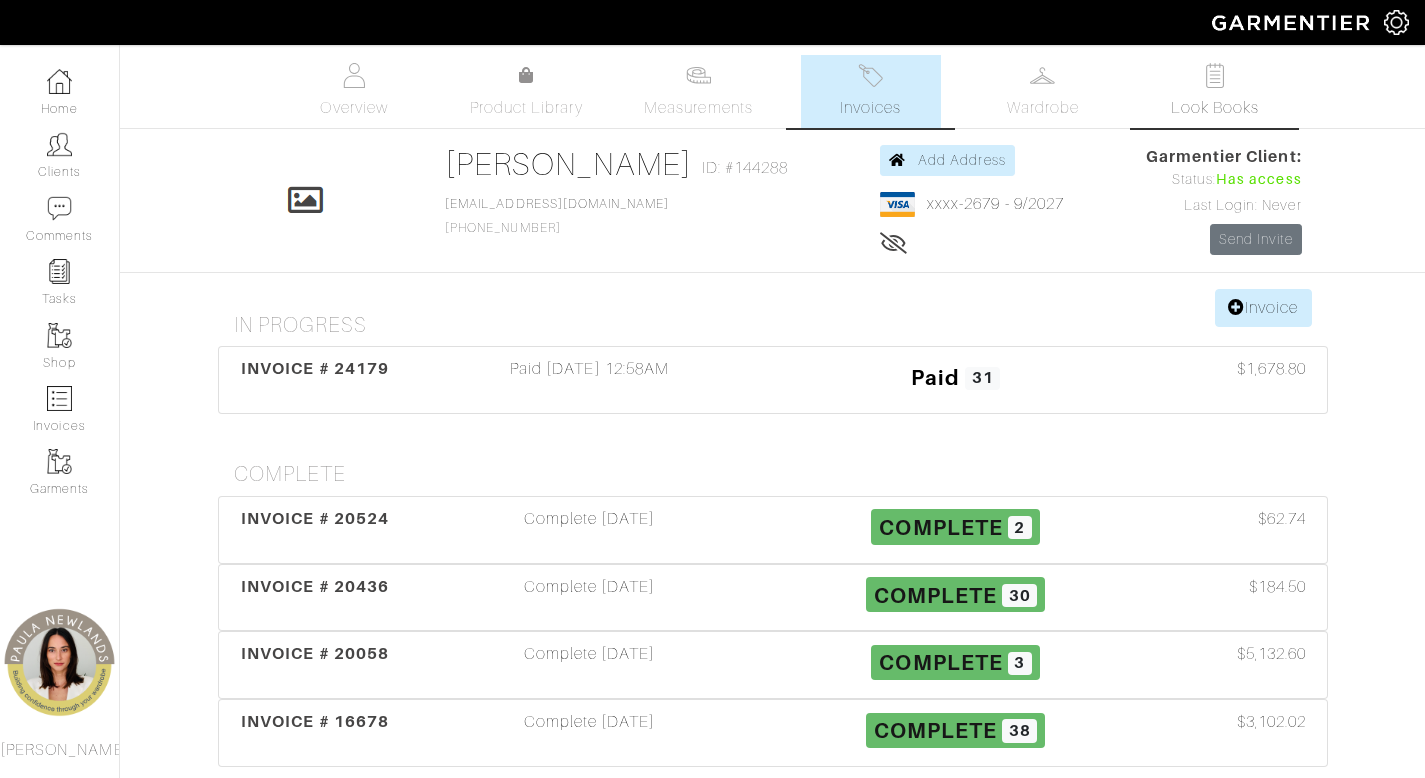click on "Look Books" at bounding box center [1215, 91] 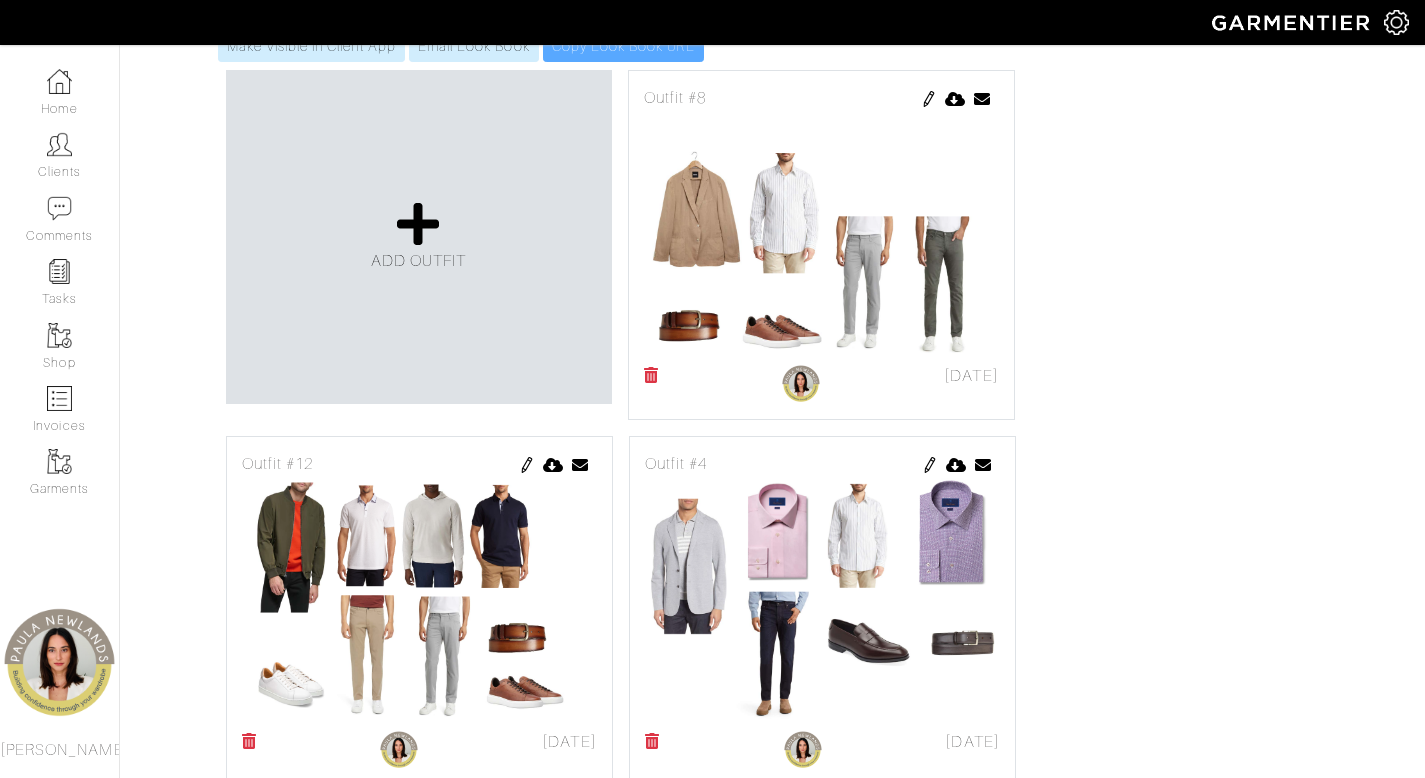 scroll, scrollTop: 435, scrollLeft: 0, axis: vertical 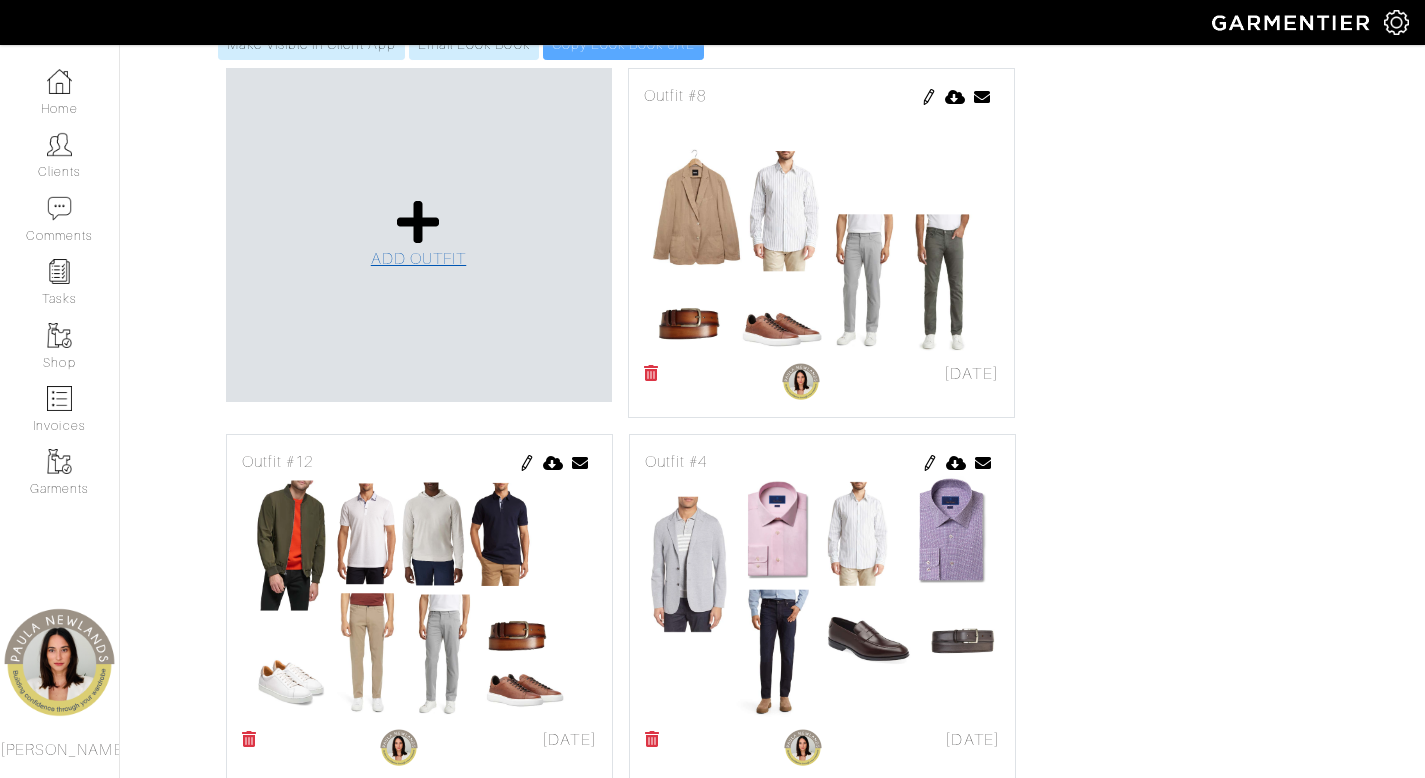 click at bounding box center [418, 222] 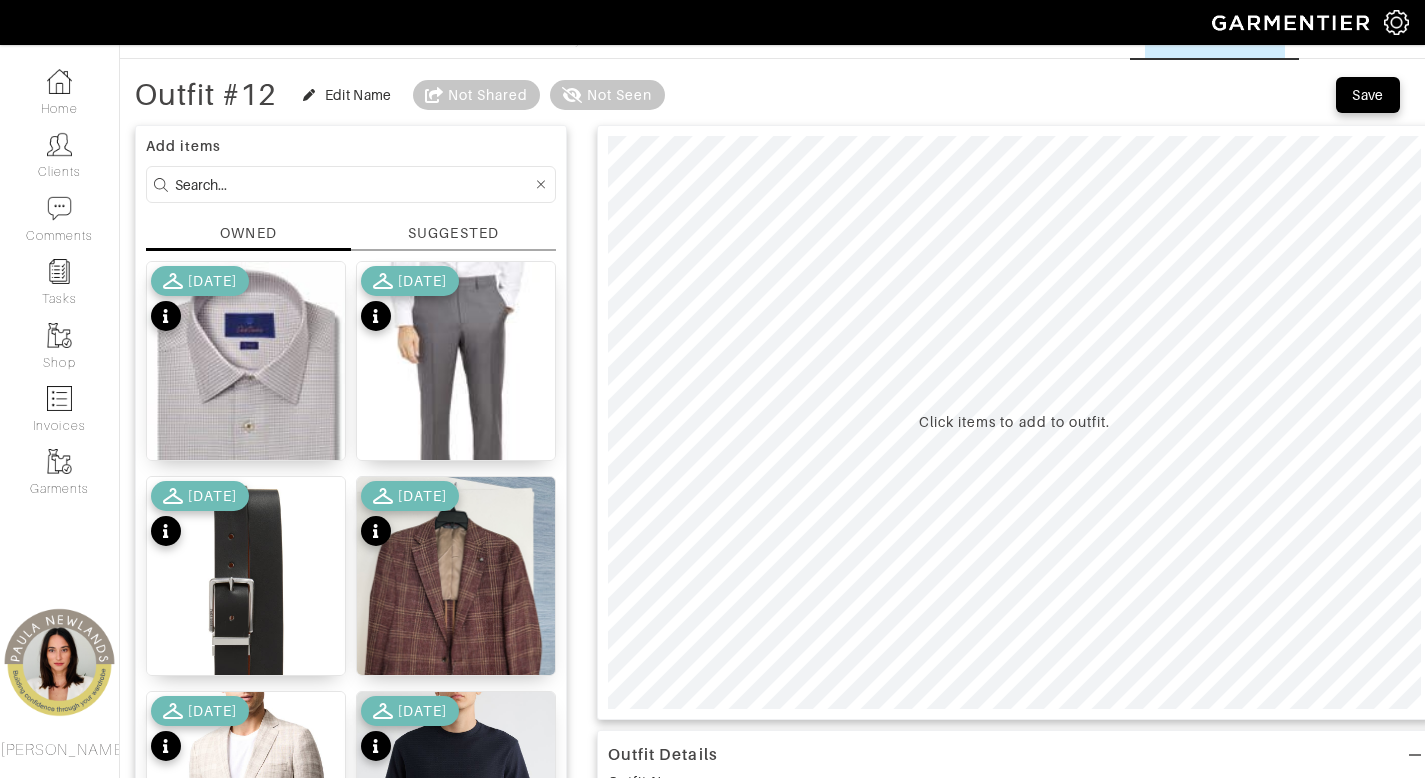 scroll, scrollTop: 162, scrollLeft: 0, axis: vertical 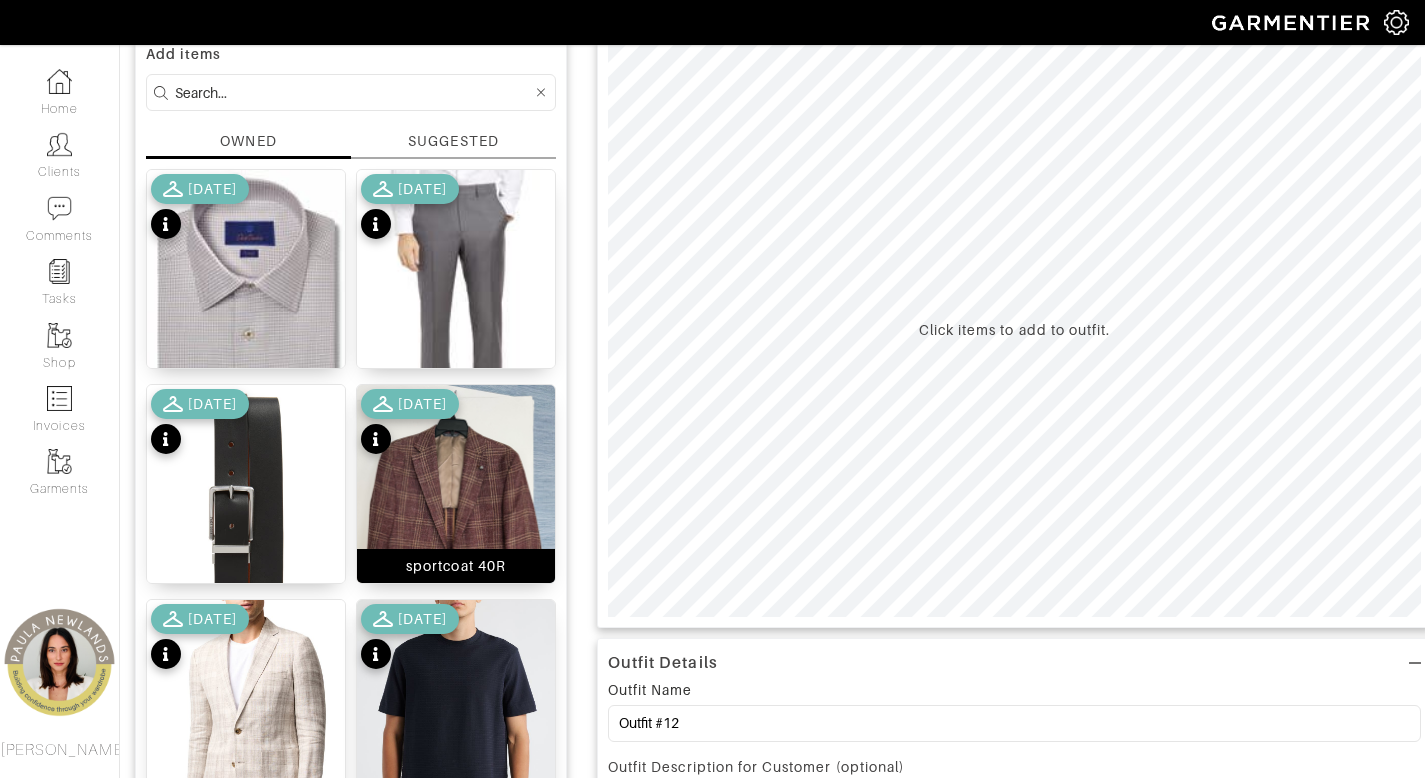 click on "sportcoat   40R" at bounding box center (456, 566) 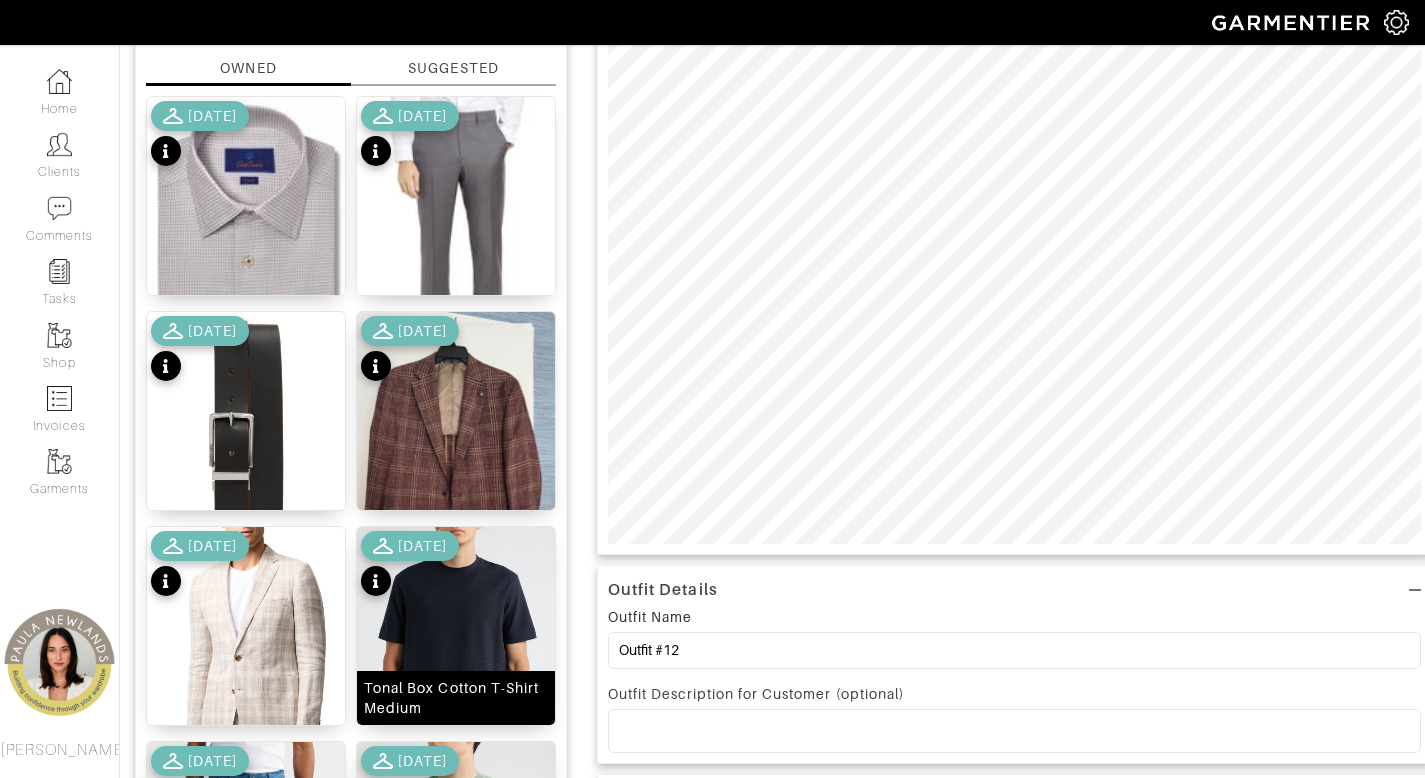 scroll, scrollTop: 496, scrollLeft: 0, axis: vertical 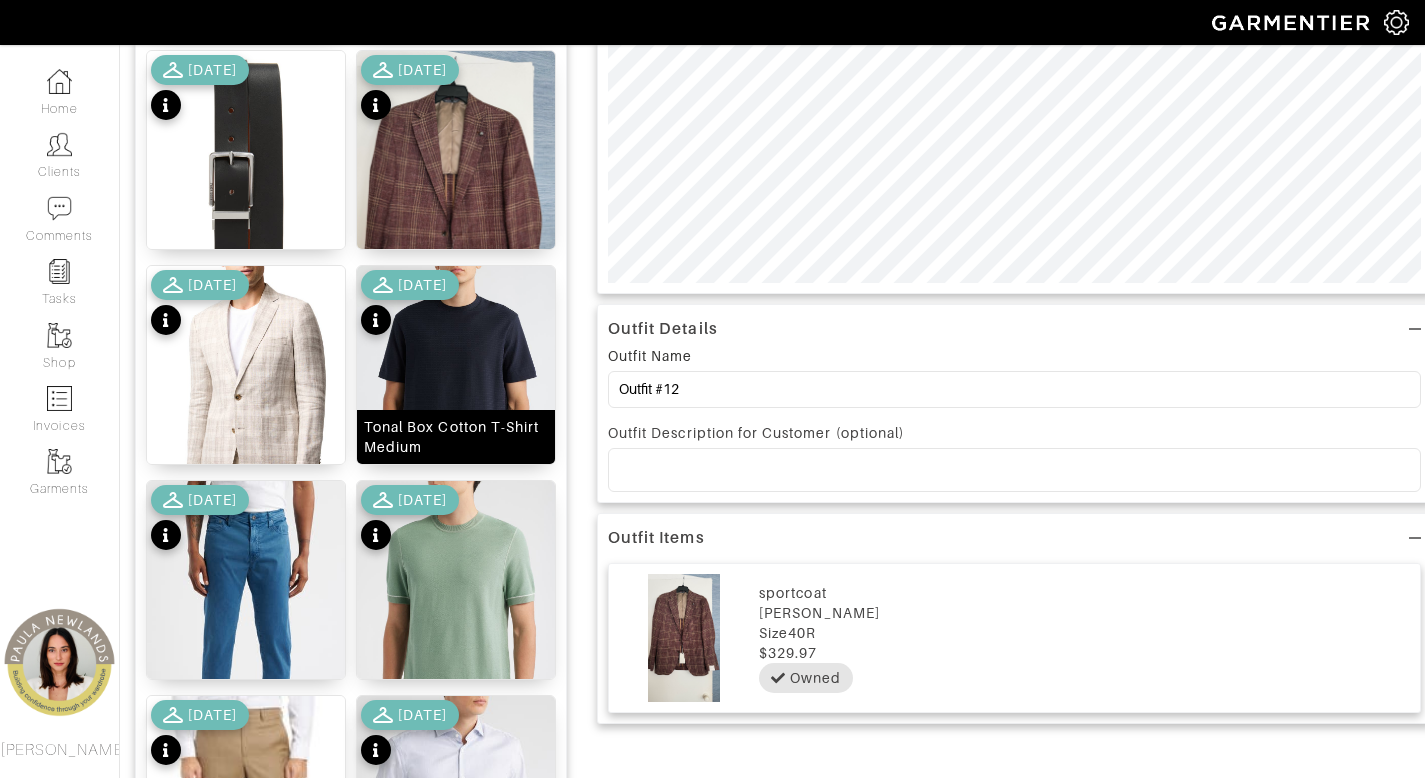 click on "Tonal Box Cotton T-Shirt   Medium" at bounding box center (456, 437) 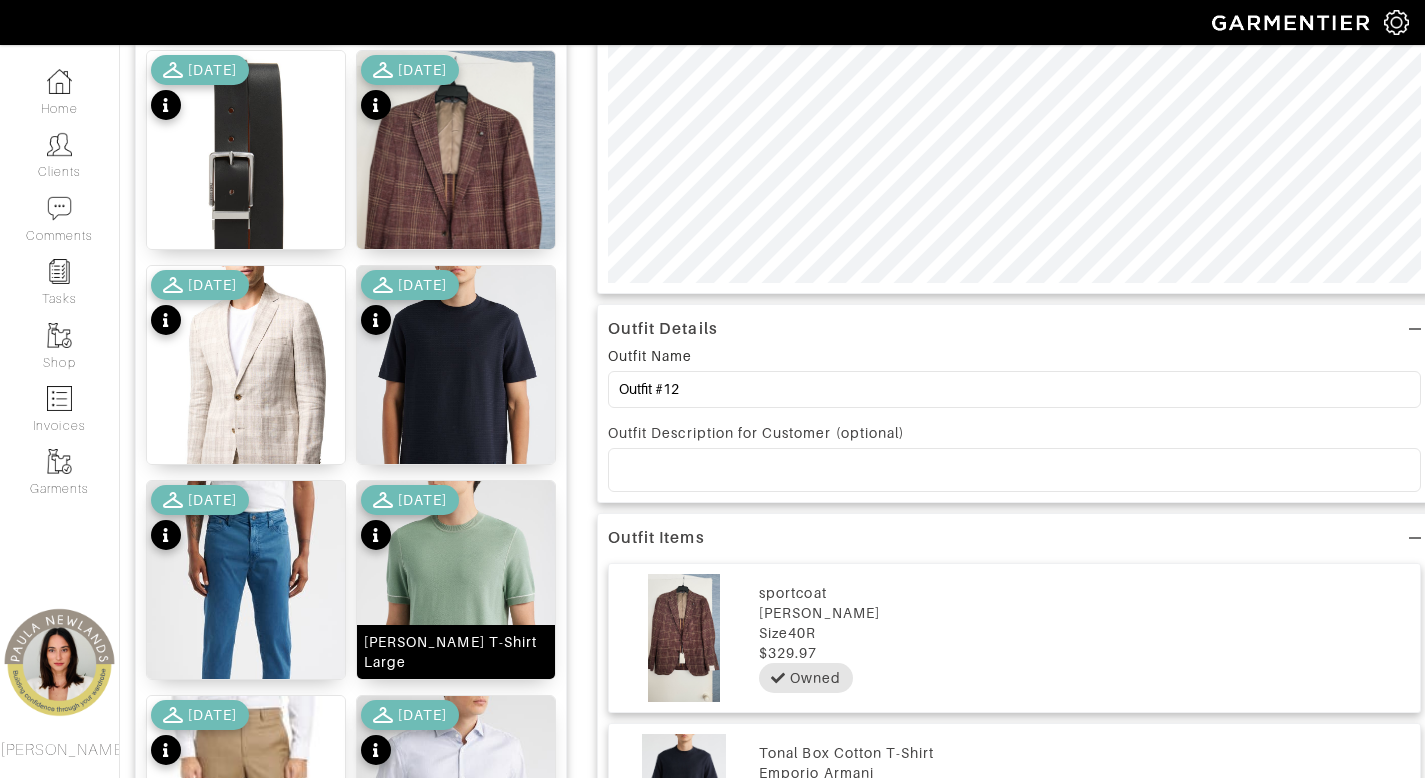 click on "Jianfranco Cotton T-Shirt   Large" at bounding box center [456, 652] 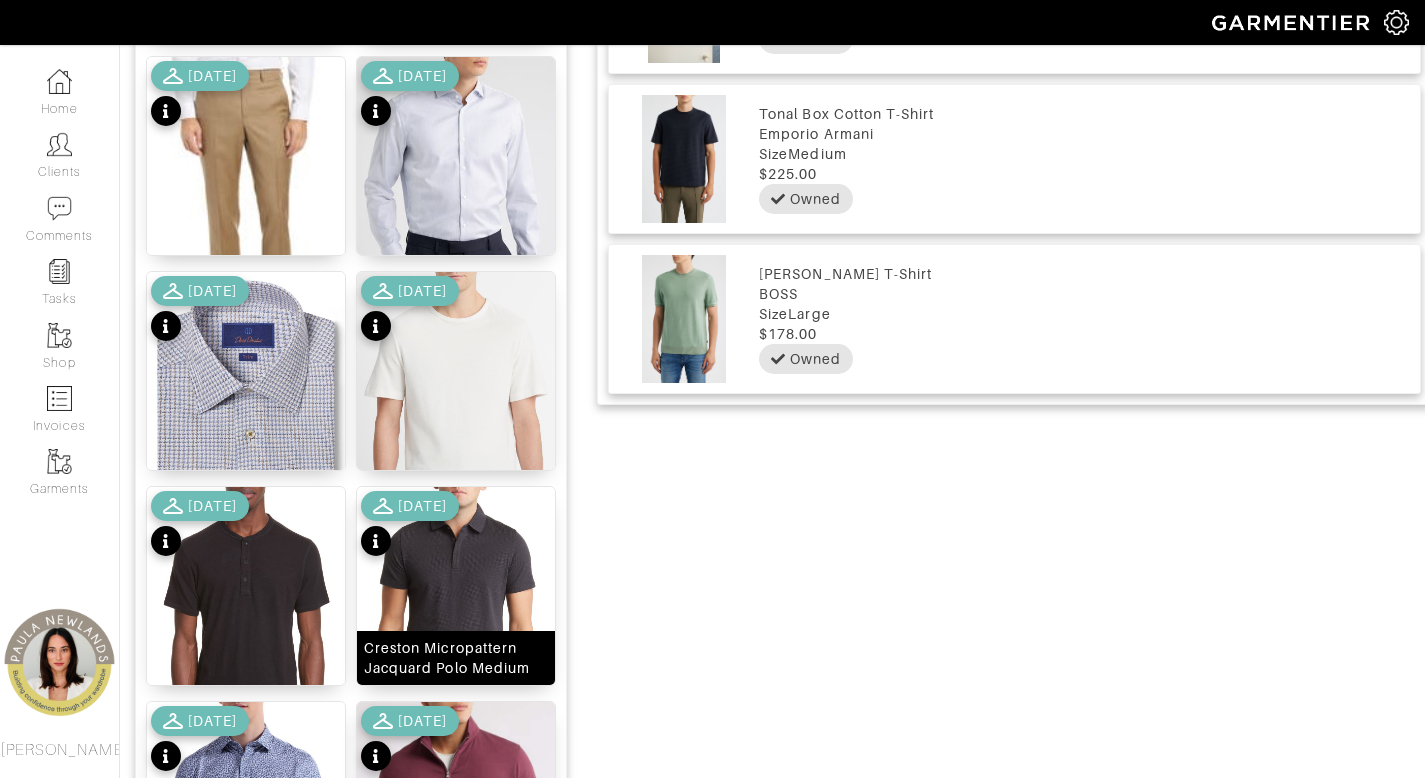 scroll, scrollTop: 1160, scrollLeft: 0, axis: vertical 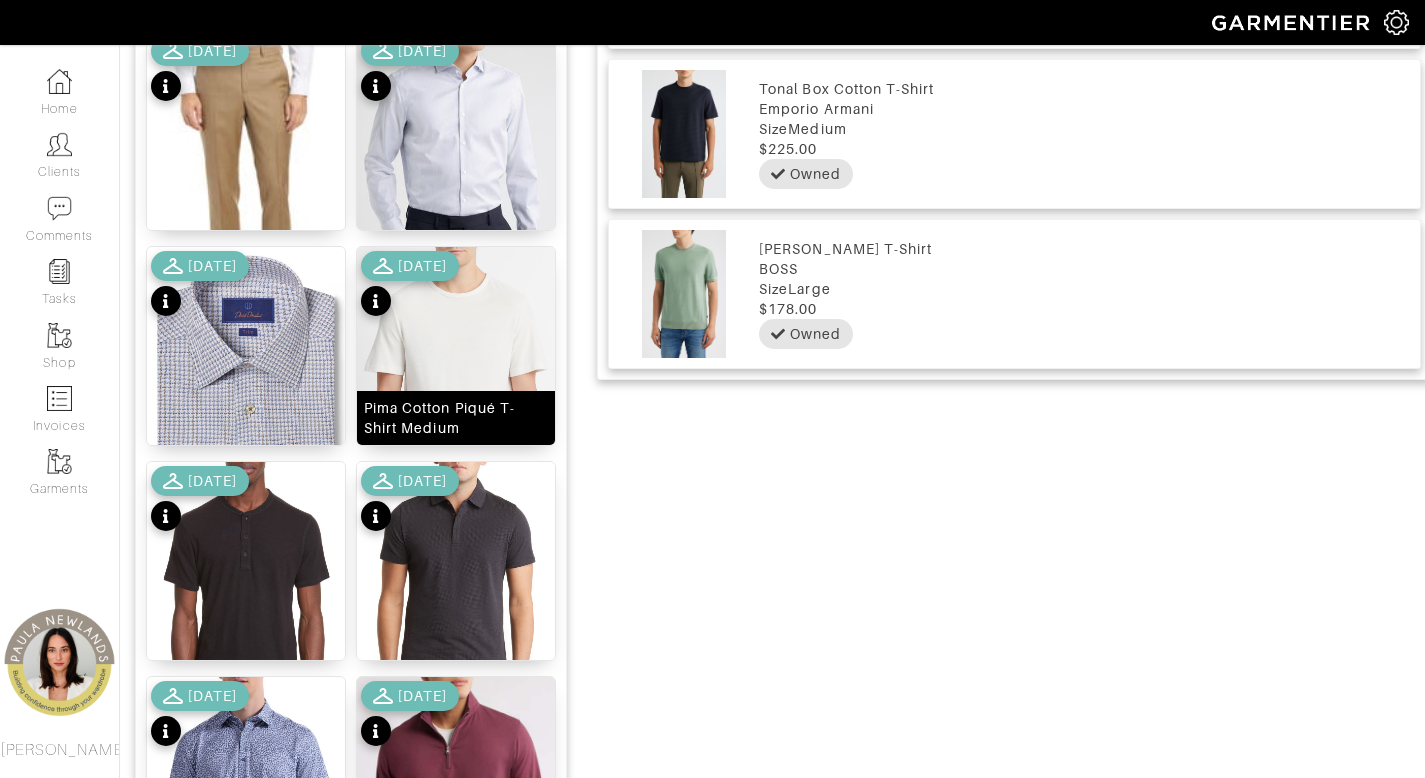 click on "Pima Cotton Piqué T-Shirt   Medium" at bounding box center [456, 418] 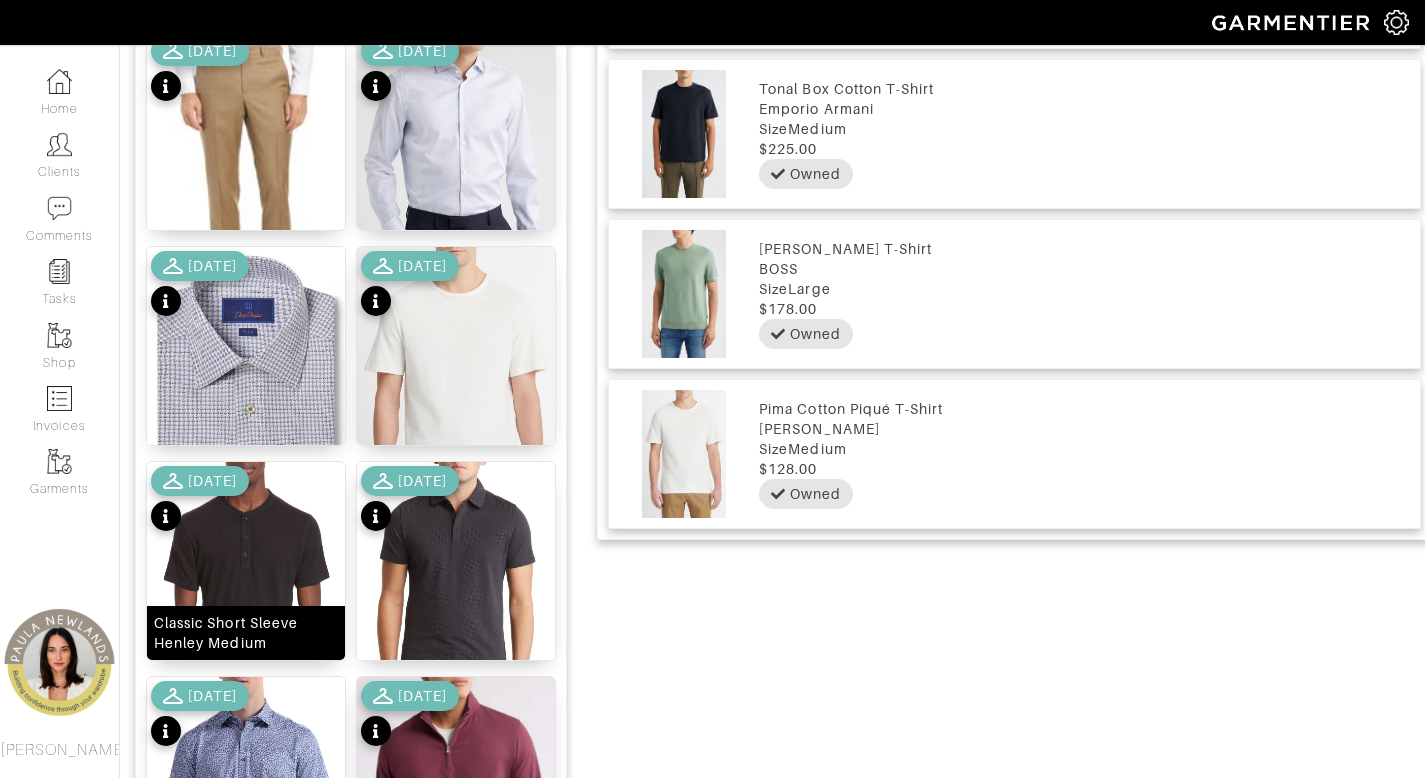 click on "Classic Short Sleeve Henley   Medium" at bounding box center [246, 633] 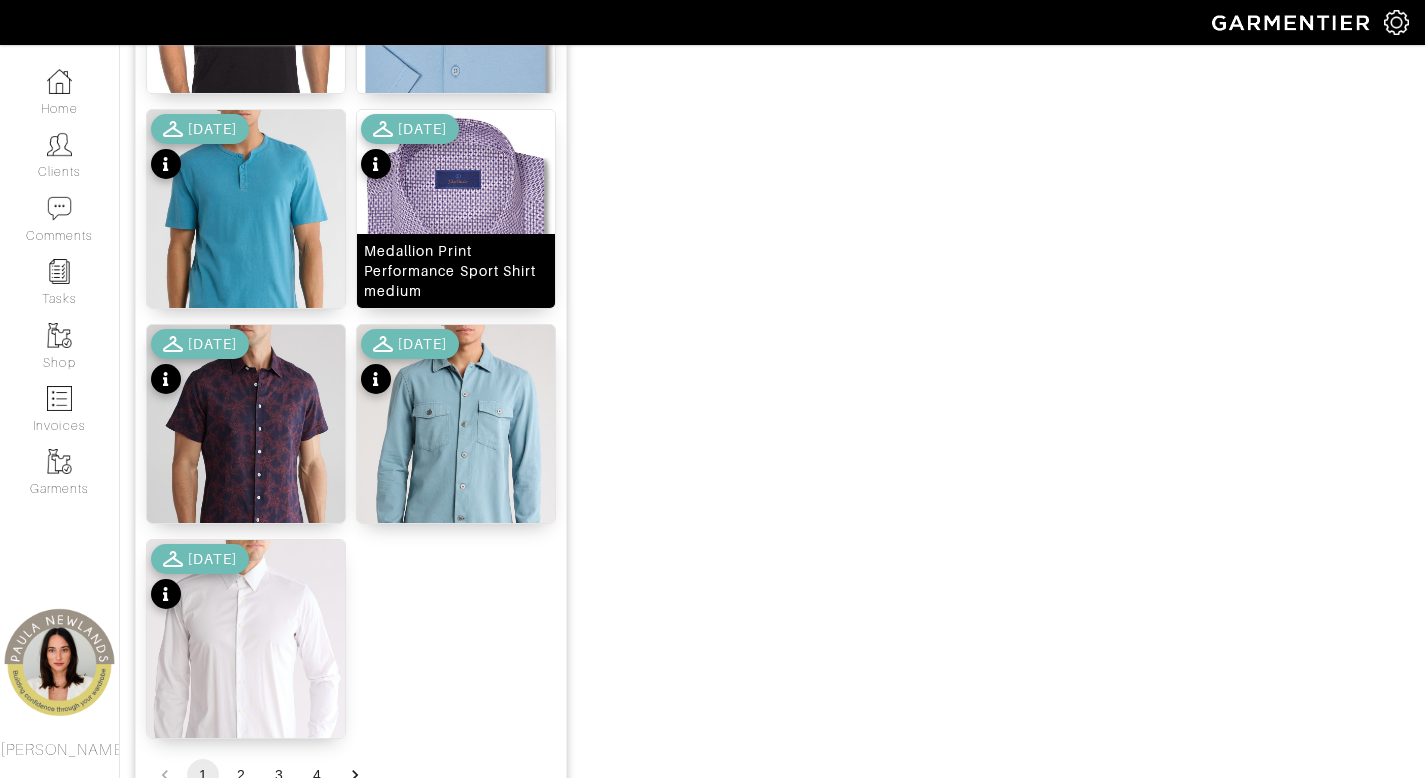 scroll, scrollTop: 2393, scrollLeft: 0, axis: vertical 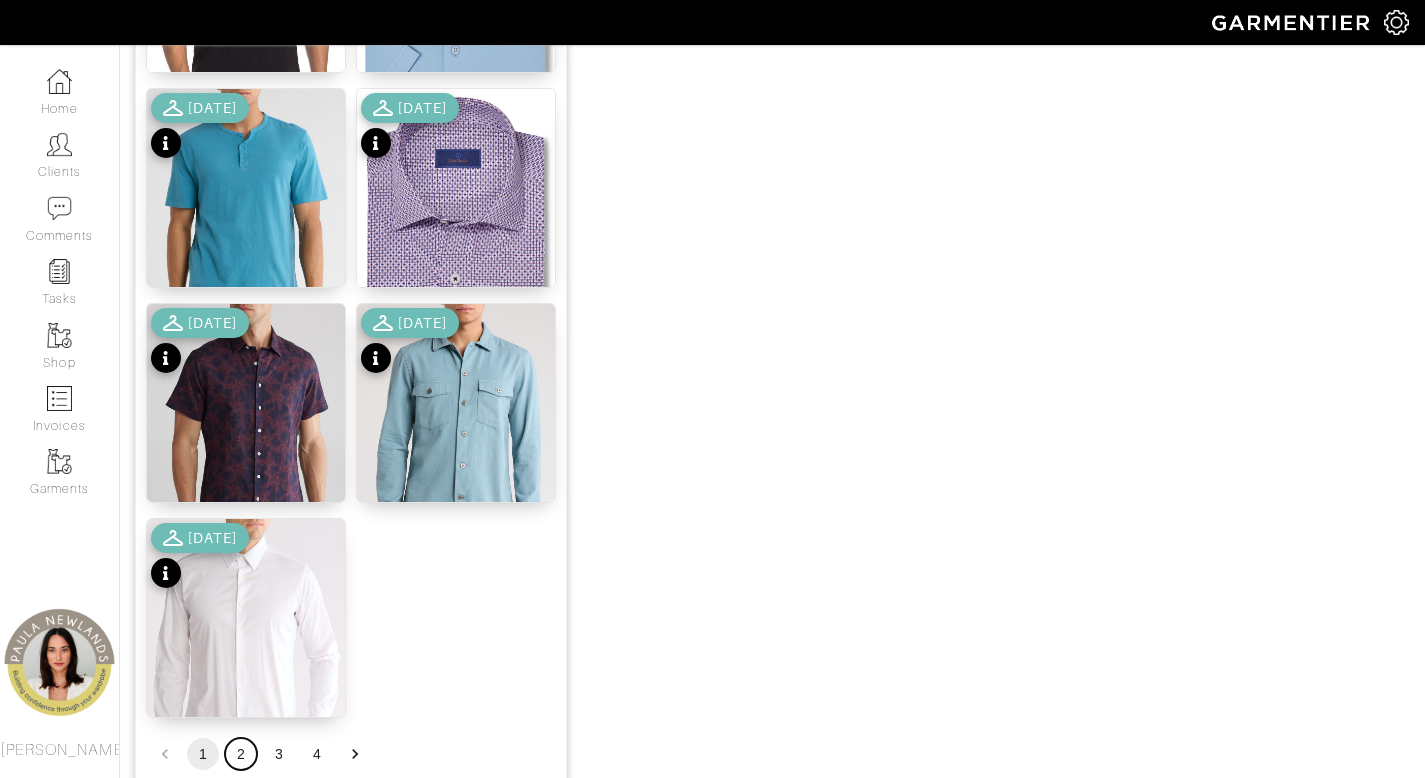 click on "2" at bounding box center (241, 754) 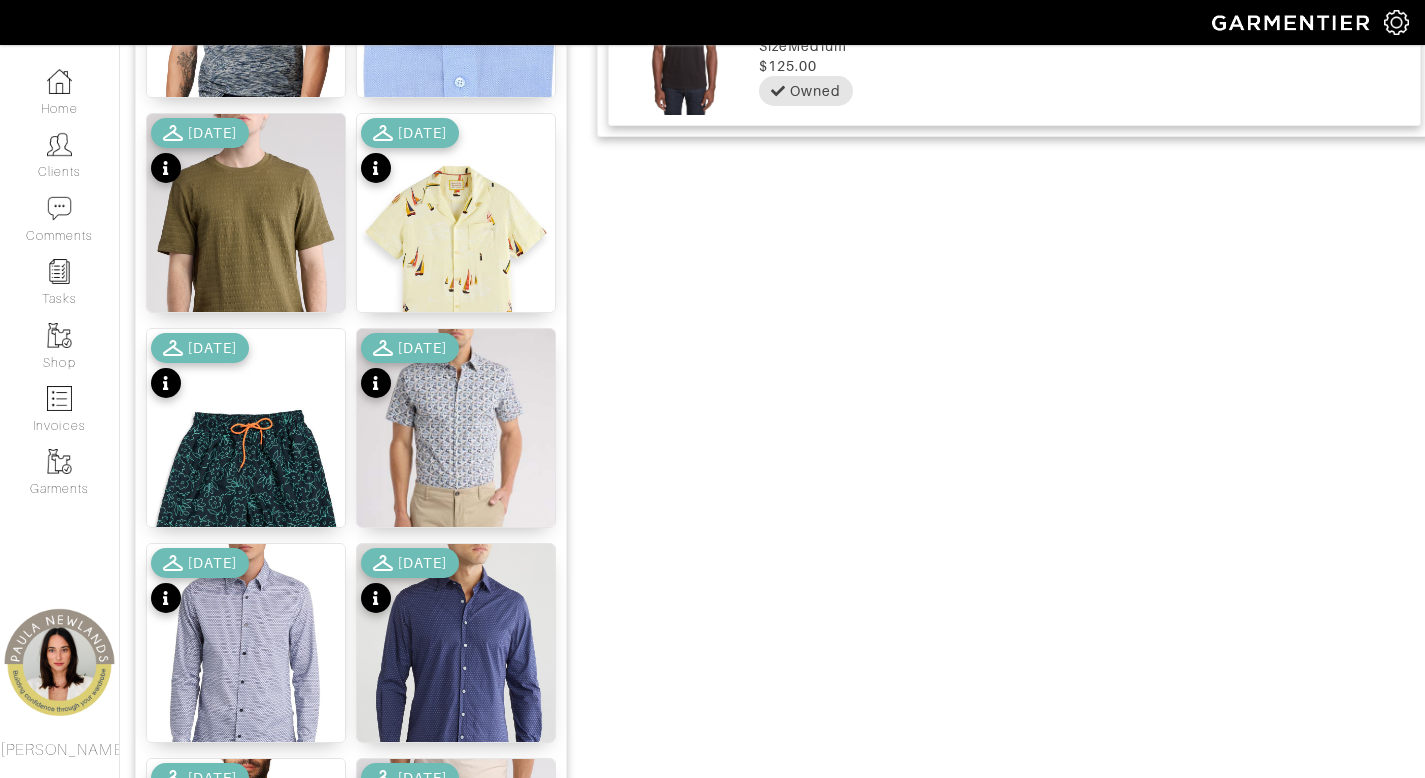 scroll, scrollTop: 1546, scrollLeft: 0, axis: vertical 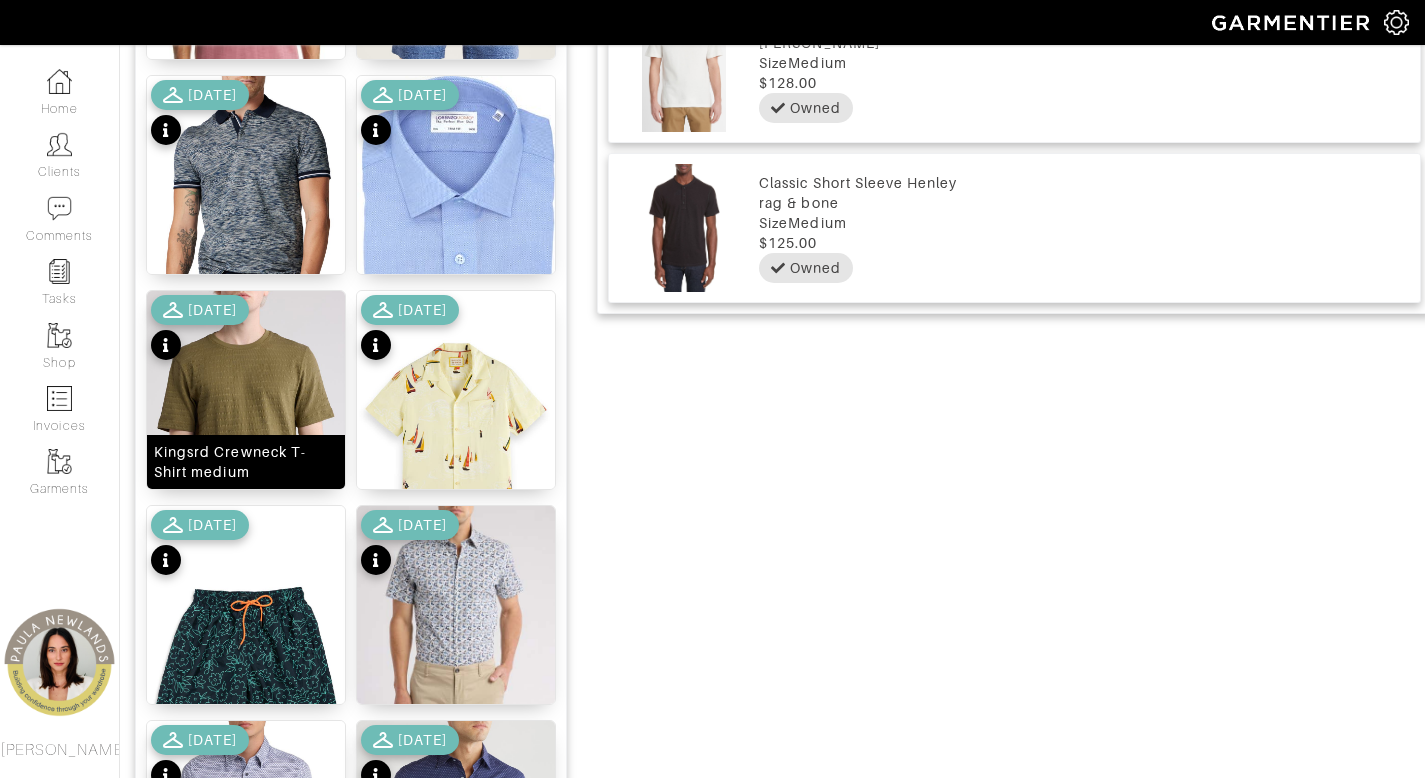 click on "Kingsrd Crewneck T-Shirt   medium" at bounding box center [246, 462] 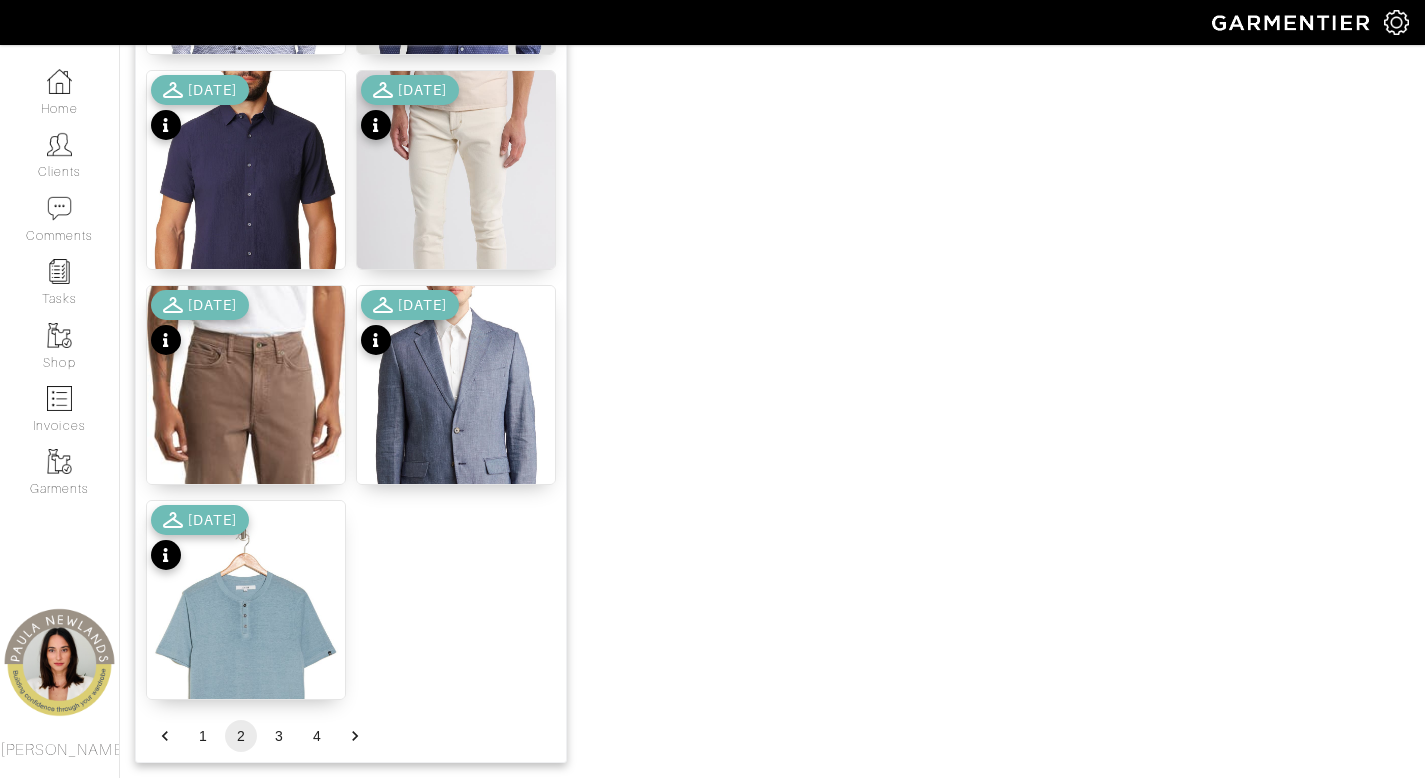 scroll, scrollTop: 2492, scrollLeft: 0, axis: vertical 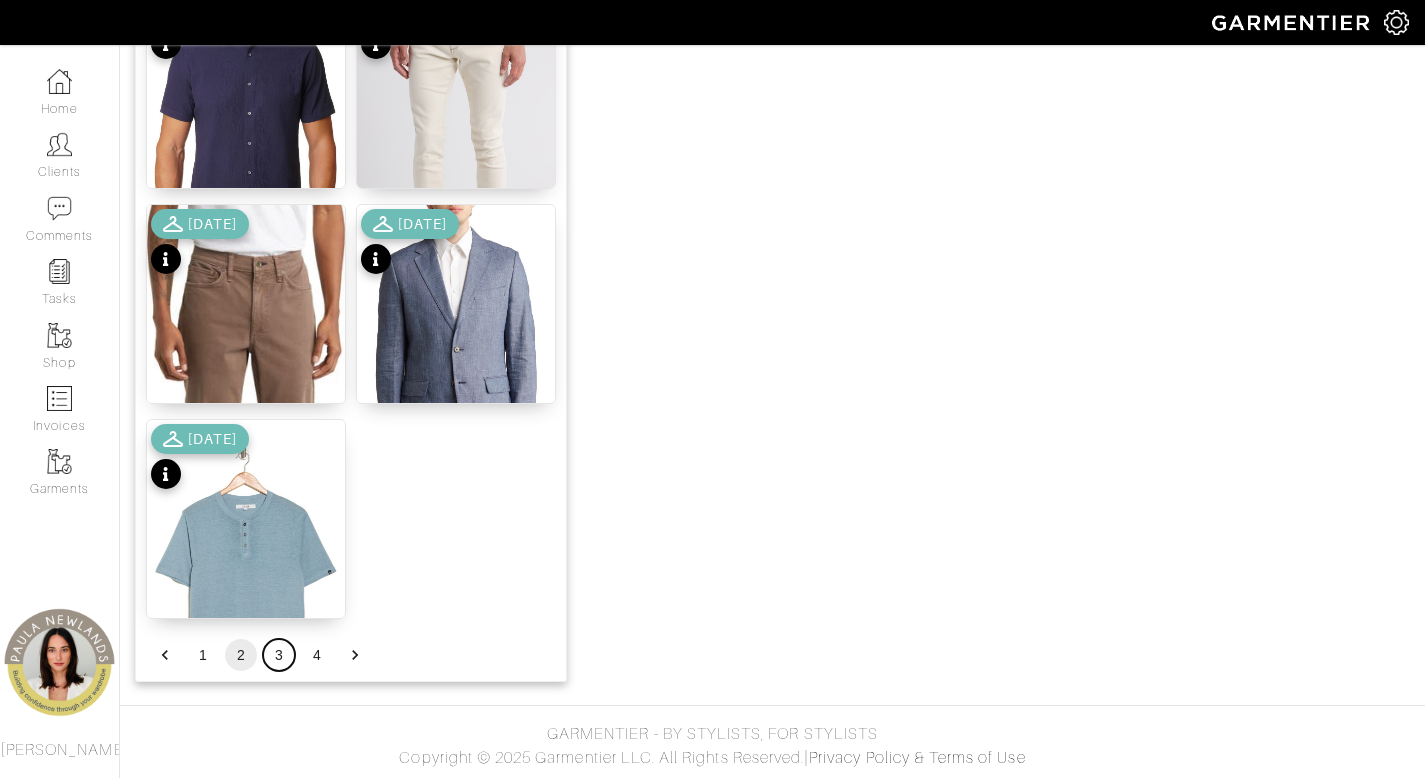 click on "3" at bounding box center (279, 655) 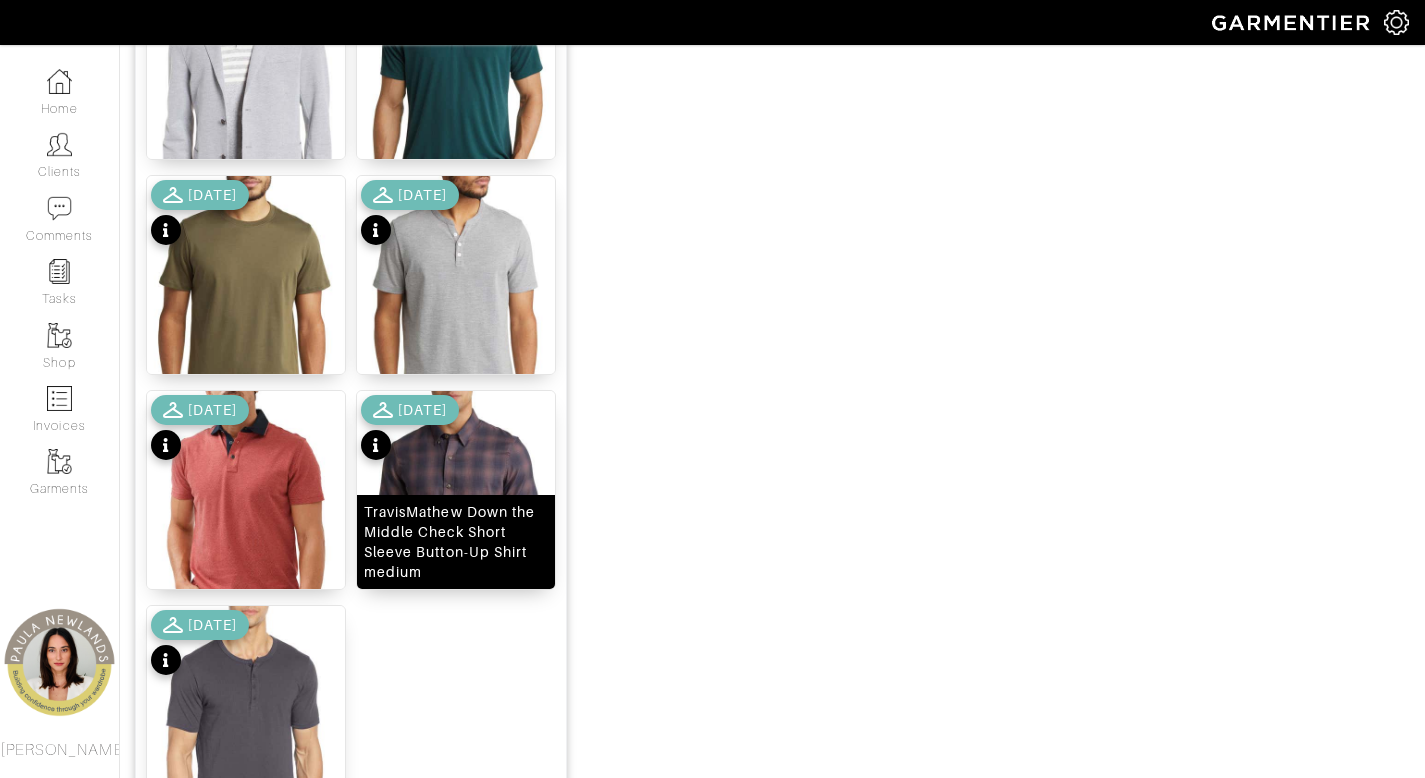 scroll, scrollTop: 2216, scrollLeft: 0, axis: vertical 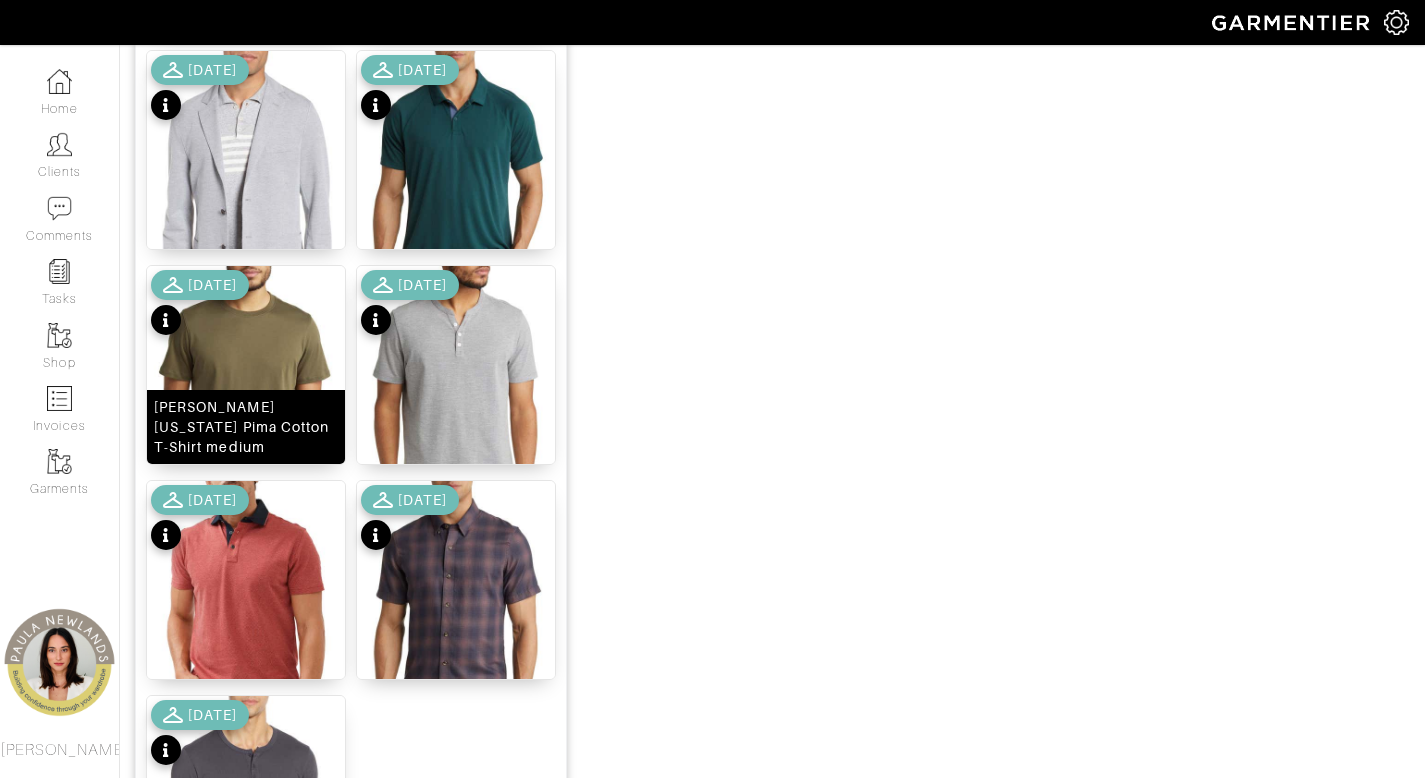 click on "Robert Barakett Georgia Pima Cotton T-Shirt   medium" at bounding box center [246, 427] 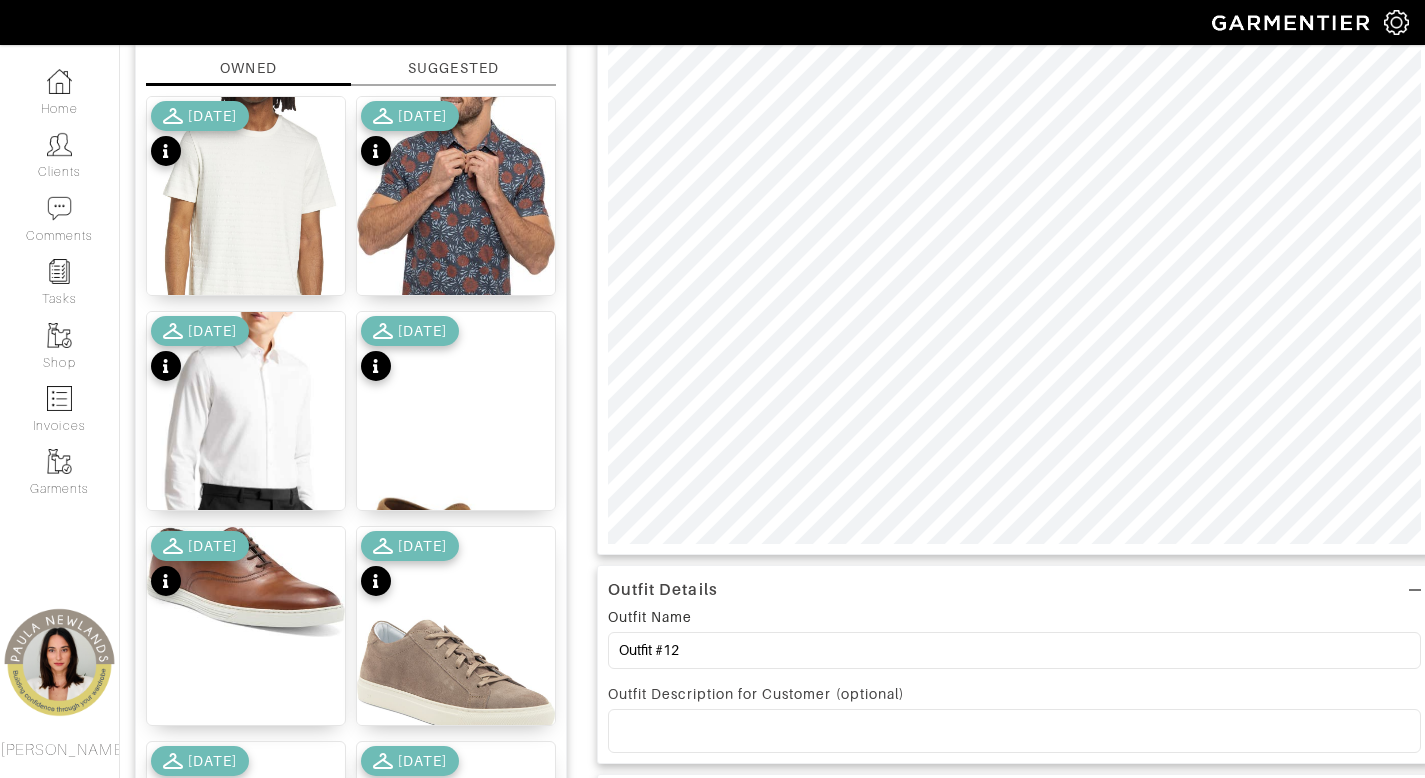 scroll, scrollTop: 0, scrollLeft: 0, axis: both 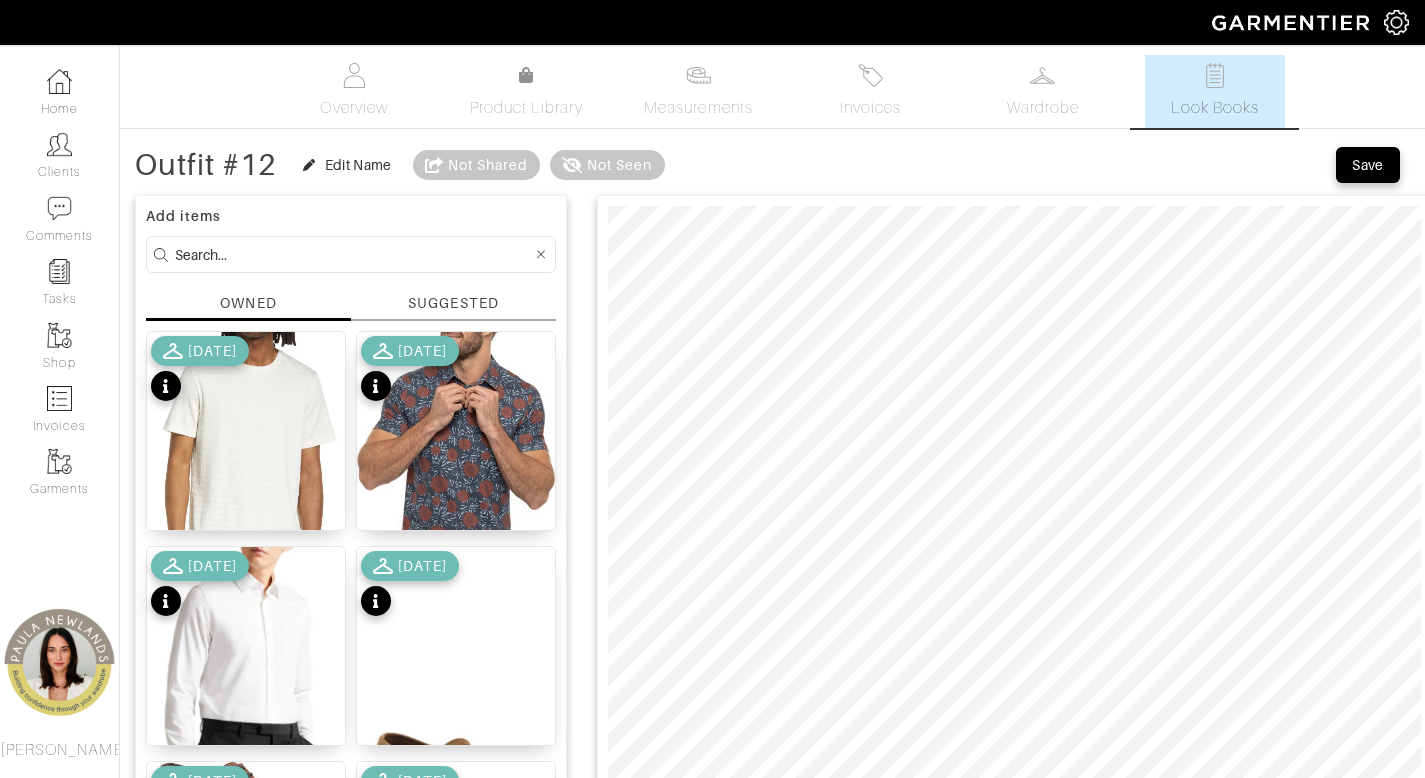 click at bounding box center [353, 254] 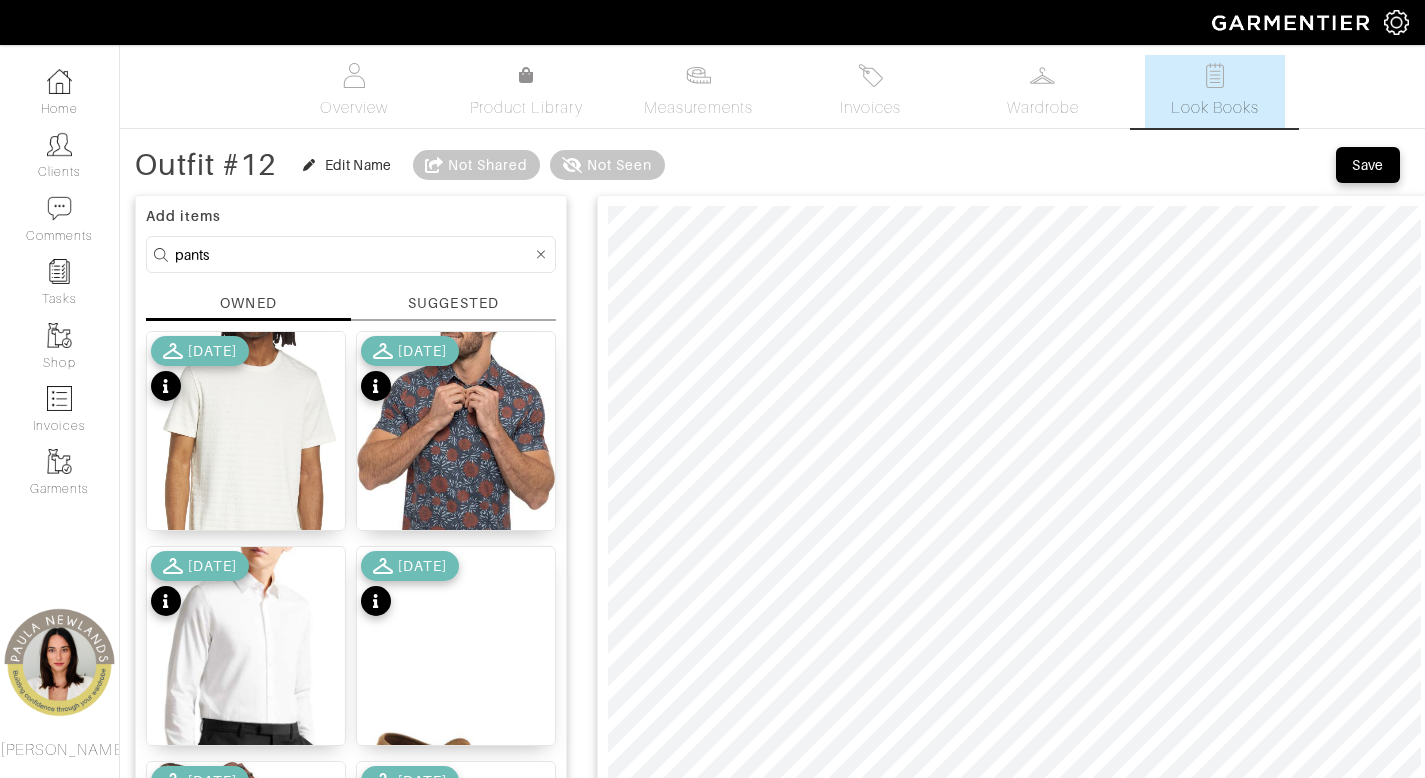 type on "pants" 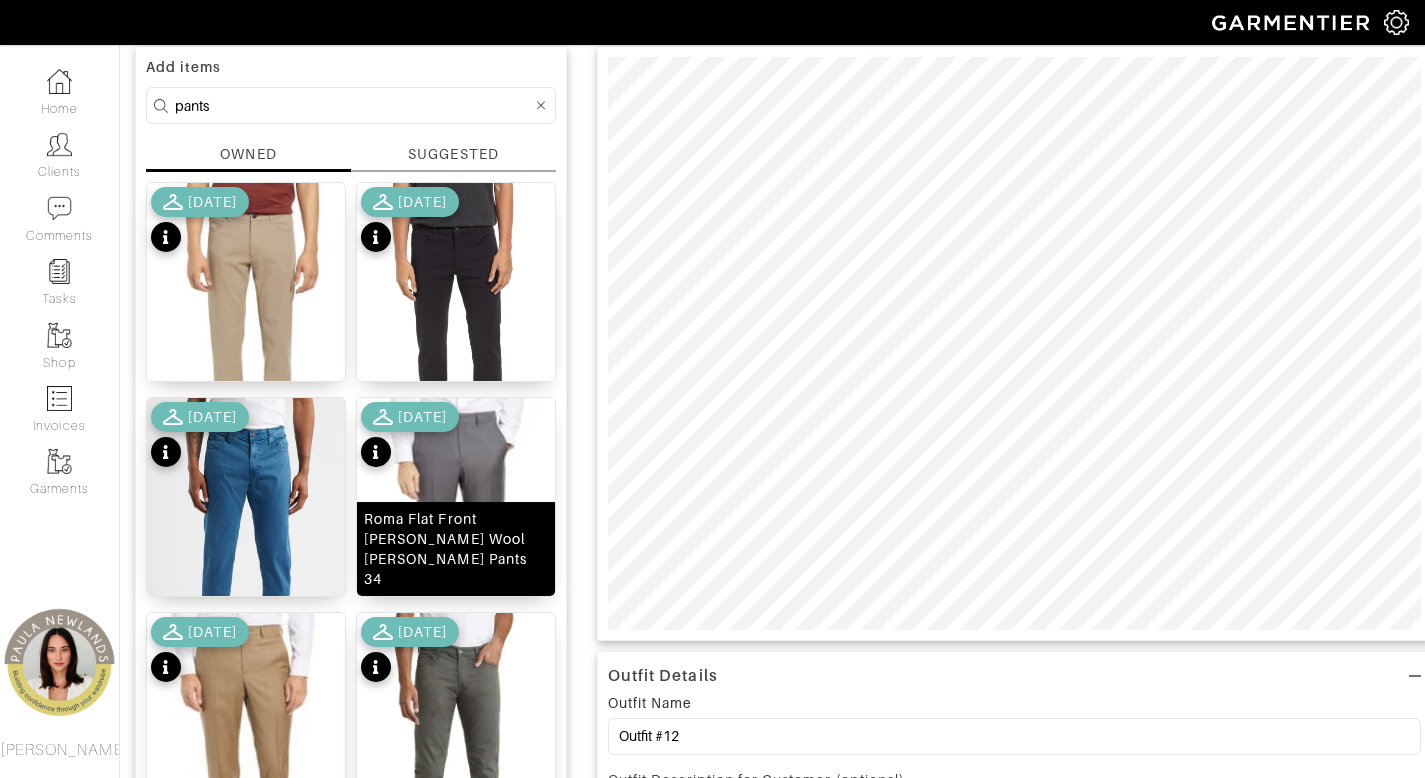 scroll, scrollTop: 152, scrollLeft: 0, axis: vertical 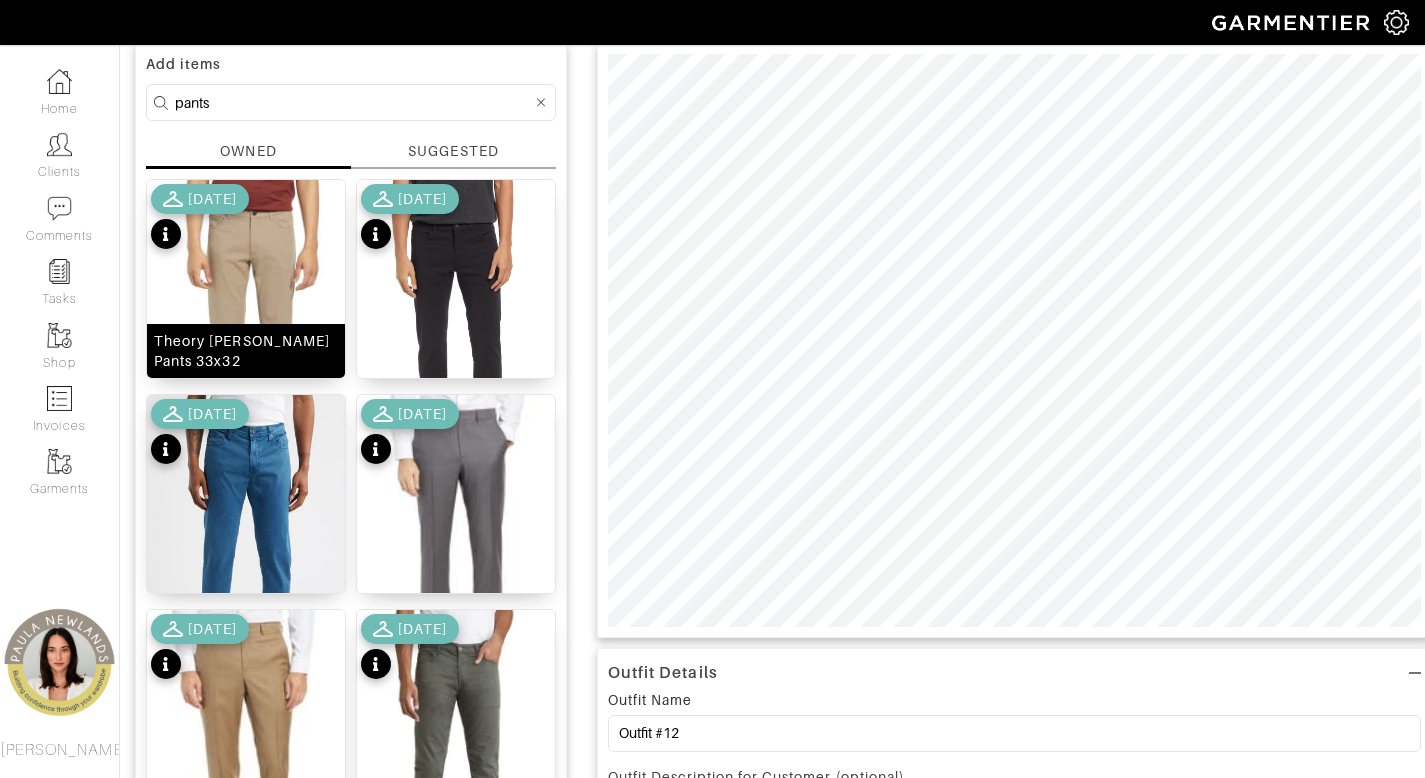 click on "Theory Raffi Twill Pants   33x32" at bounding box center [246, 351] 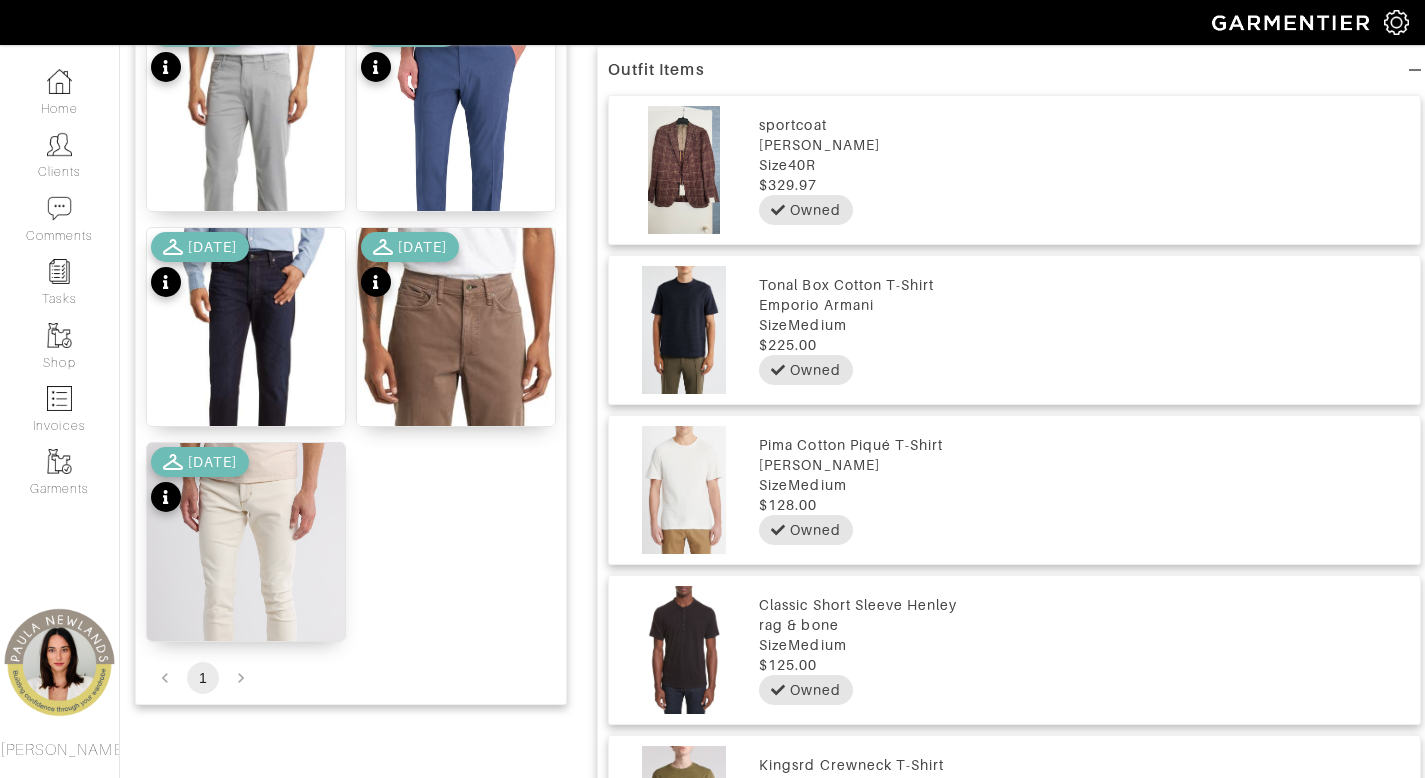scroll, scrollTop: 913, scrollLeft: 0, axis: vertical 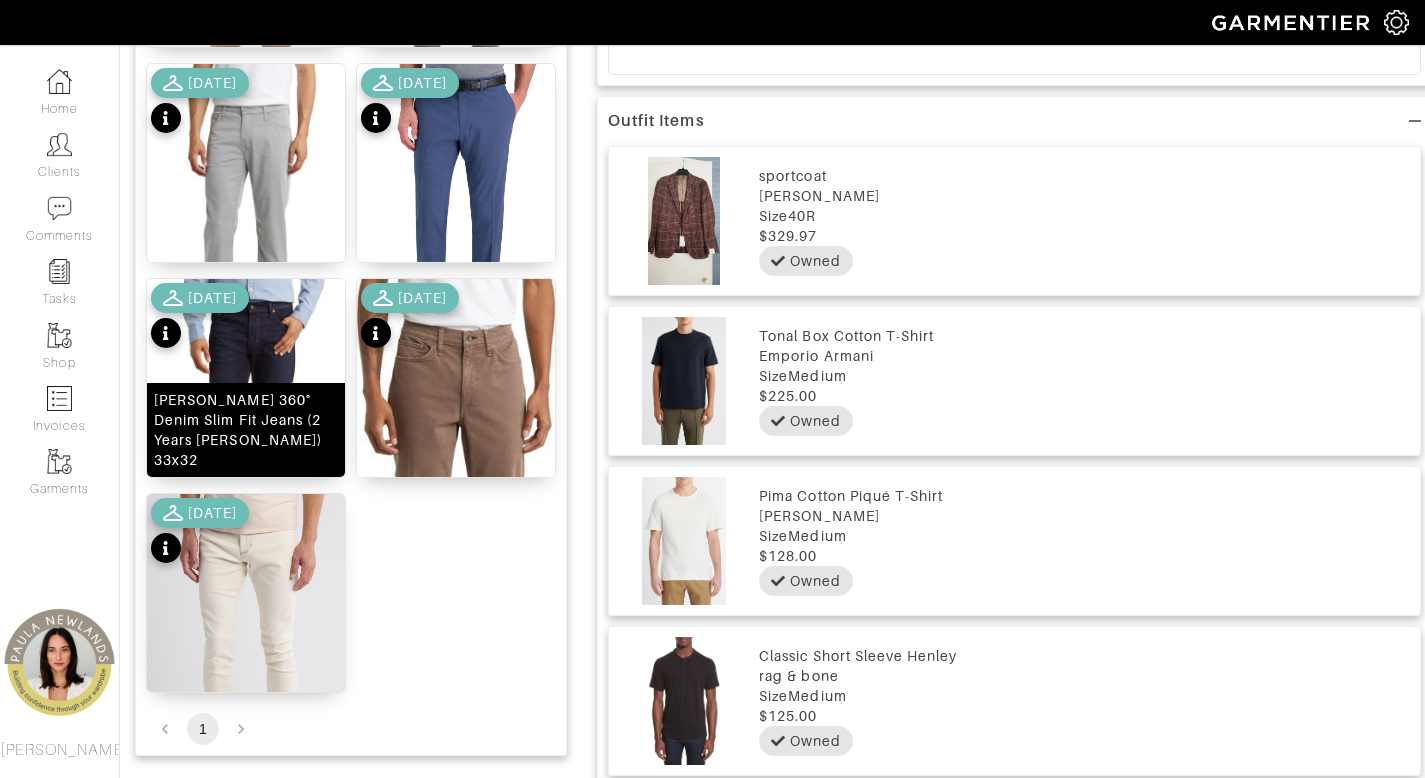 click on "AG Tellis 360° Denim Slim Fit Jeans (2 Years Lindberg)   33x32" at bounding box center (246, 430) 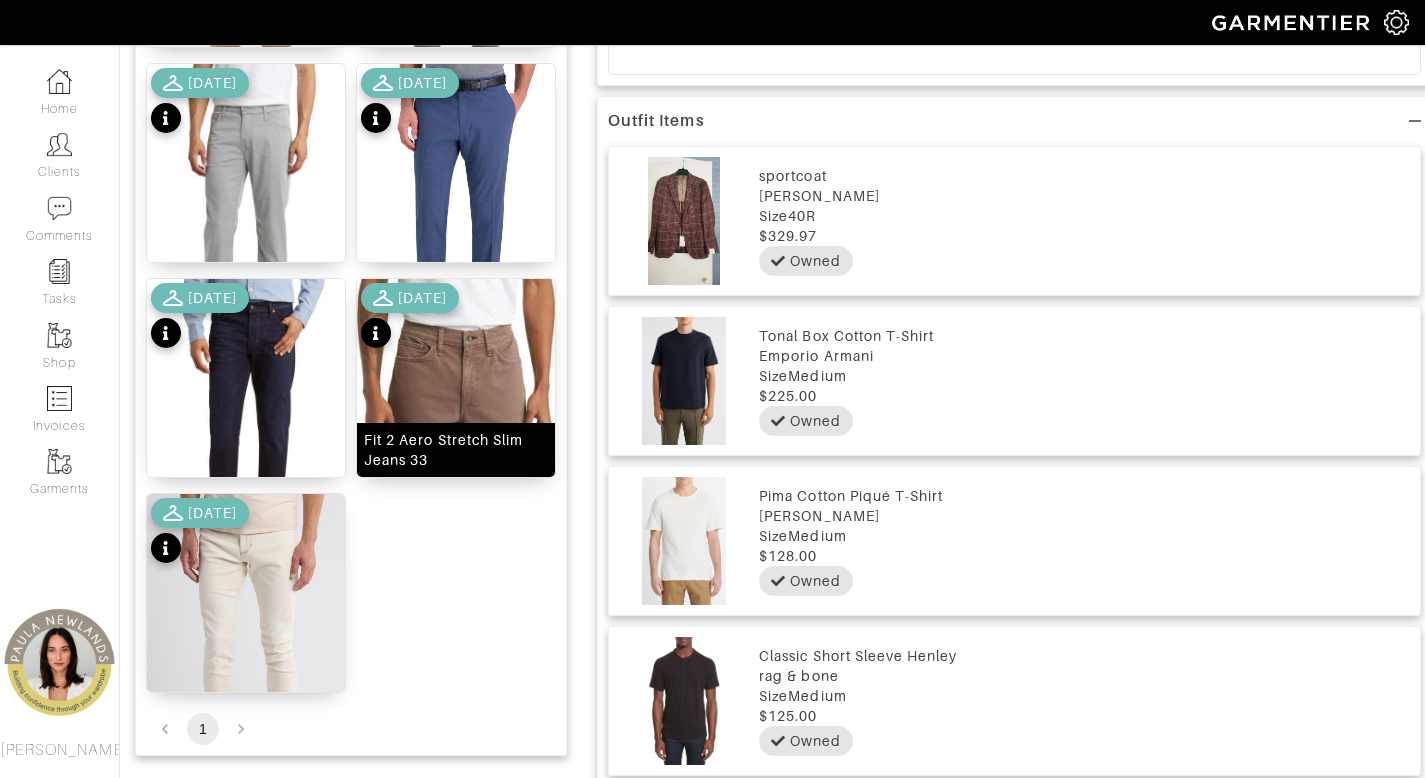 click on "Fit 2 Aero Stretch Slim Jeans   33" at bounding box center (456, 450) 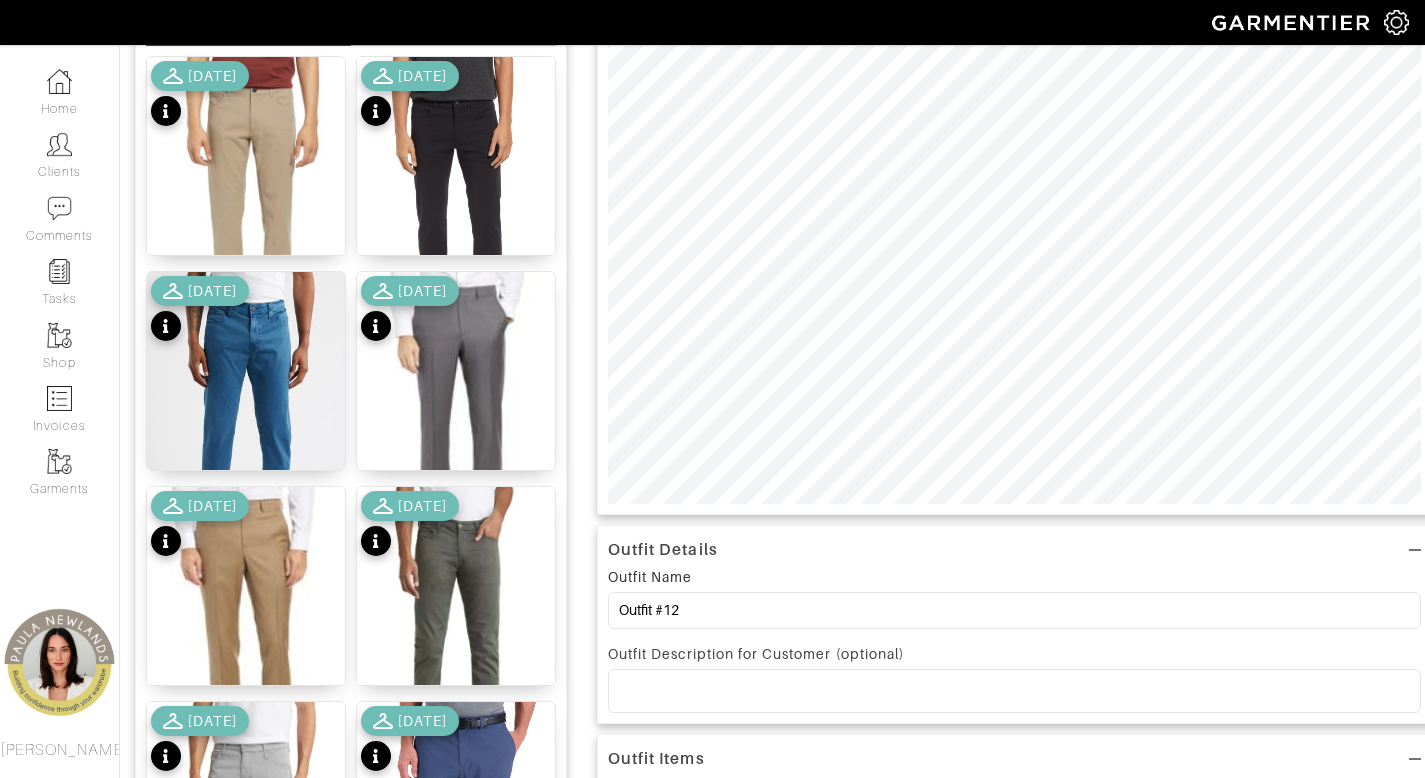 scroll, scrollTop: 189, scrollLeft: 0, axis: vertical 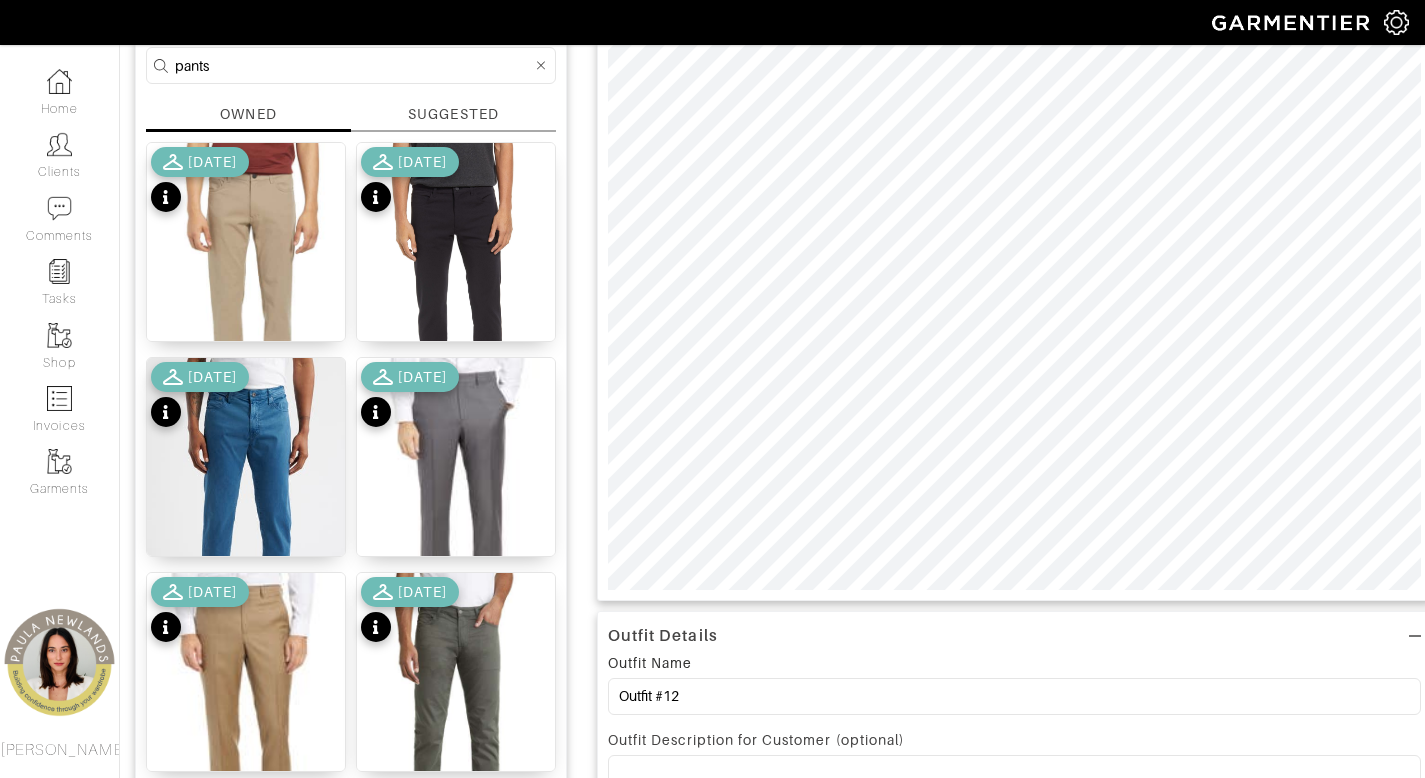 click at bounding box center (1014, 303) 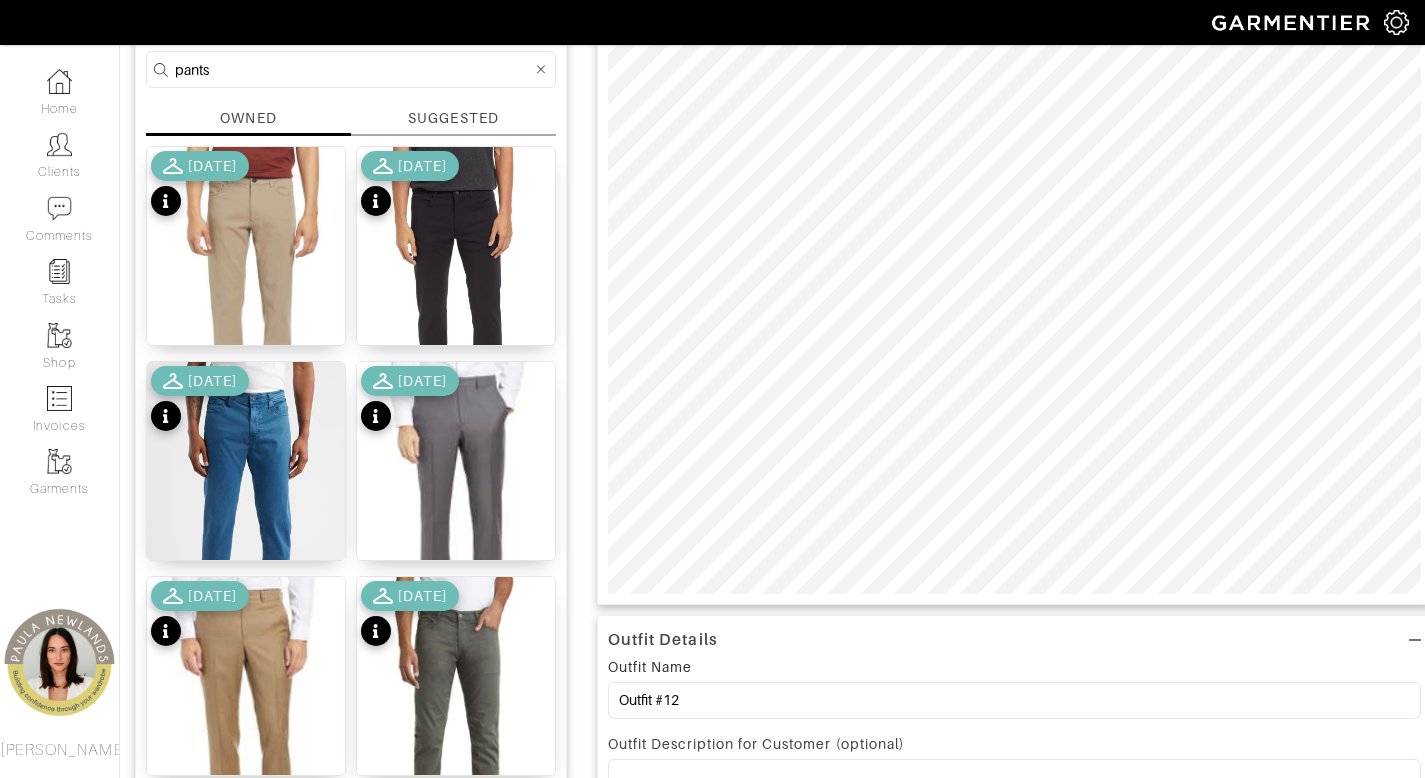 click 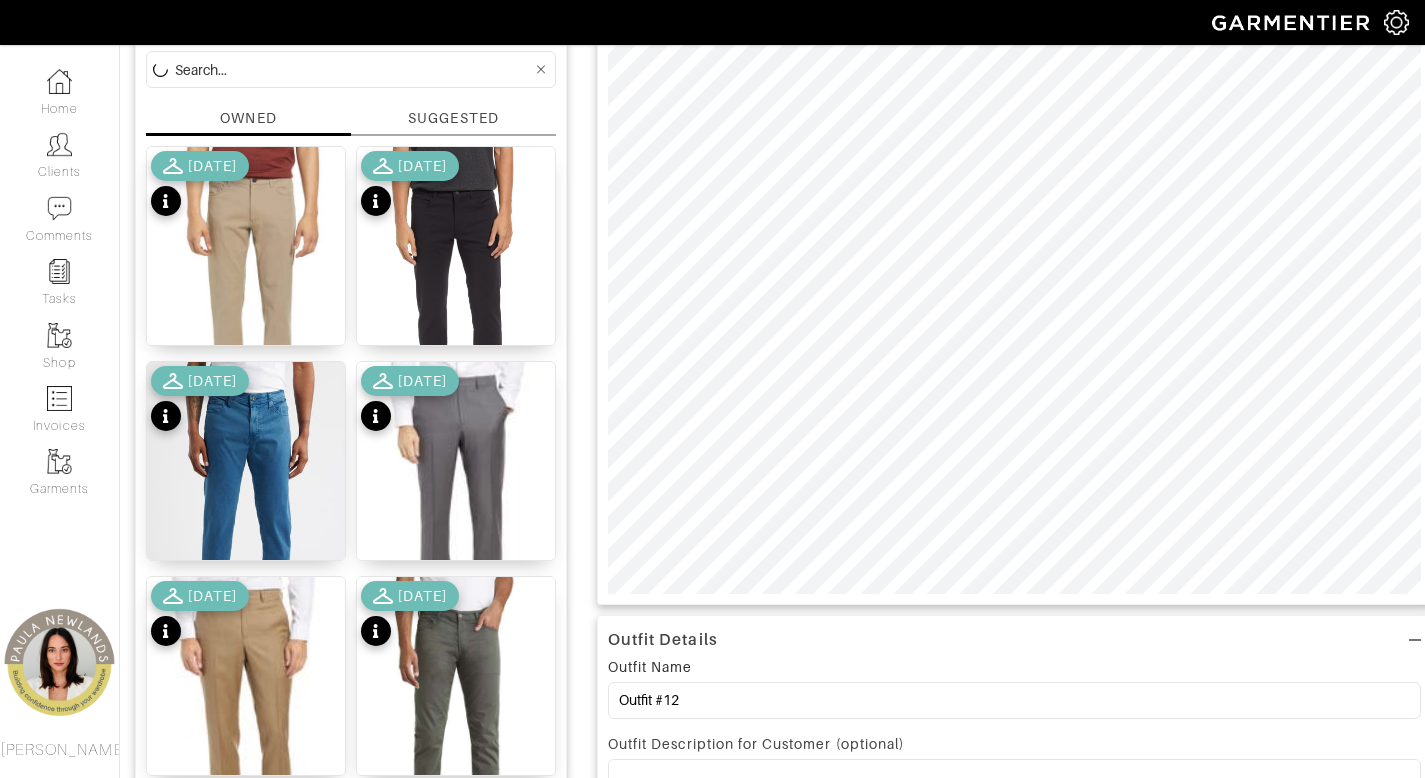 click at bounding box center (353, 69) 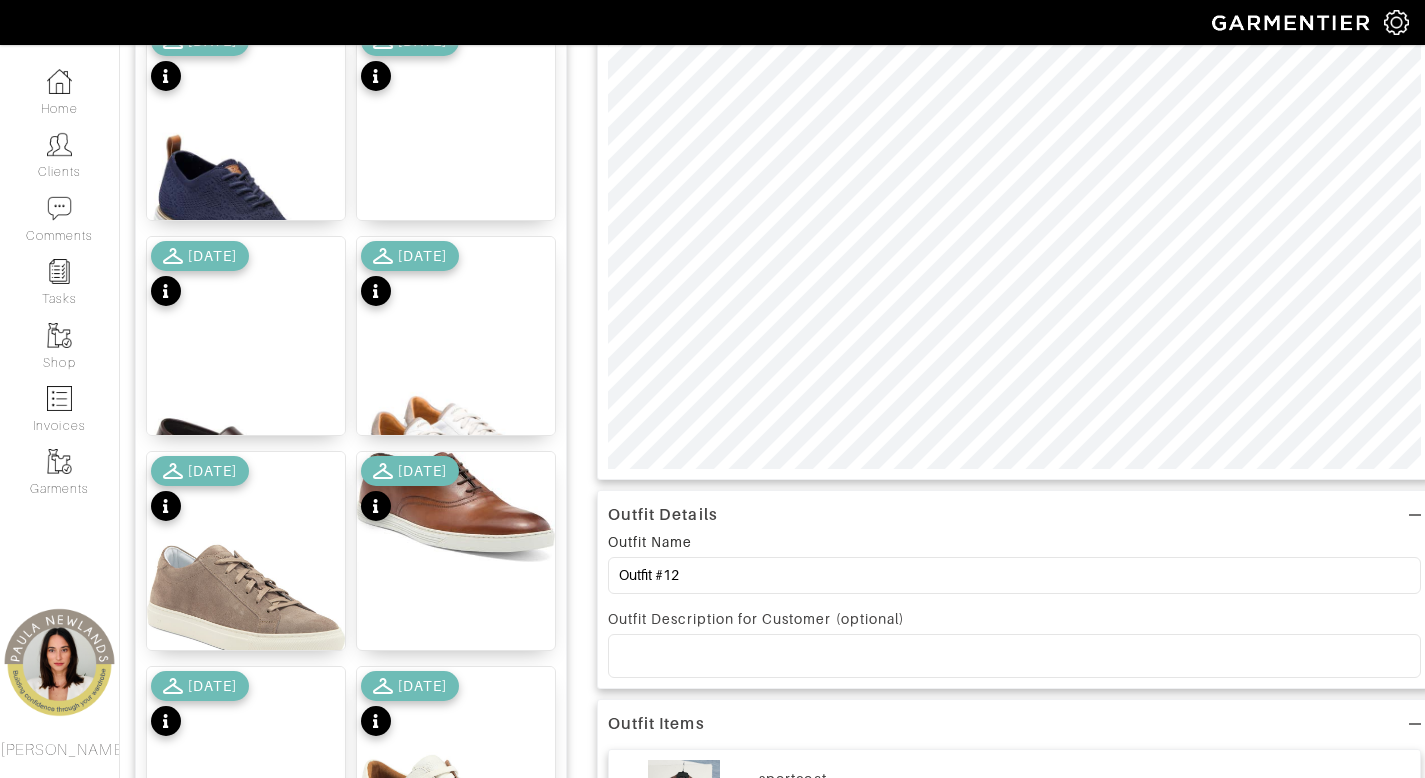 scroll, scrollTop: 180, scrollLeft: 0, axis: vertical 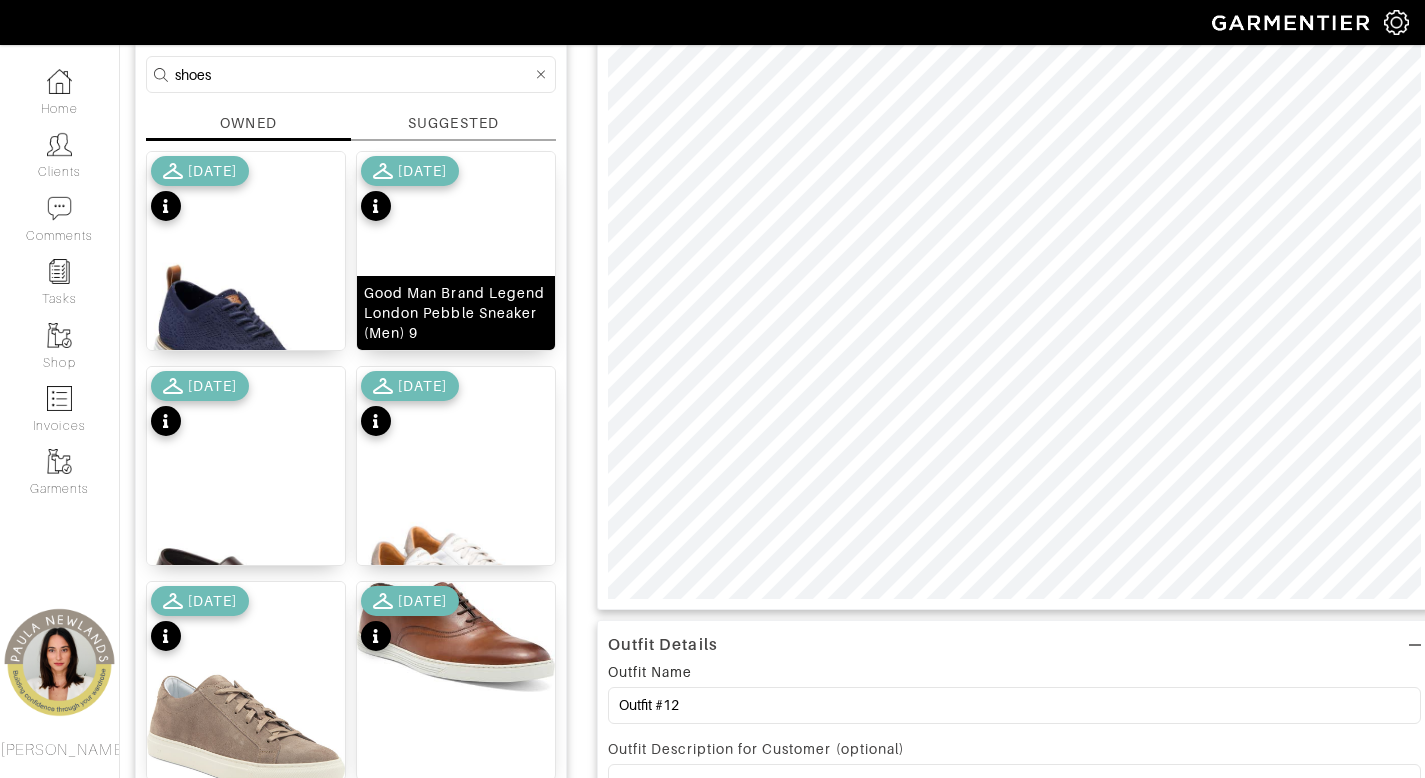 click on "Good Man Brand Legend London Pebble Sneaker (Men)   9" at bounding box center (456, 313) 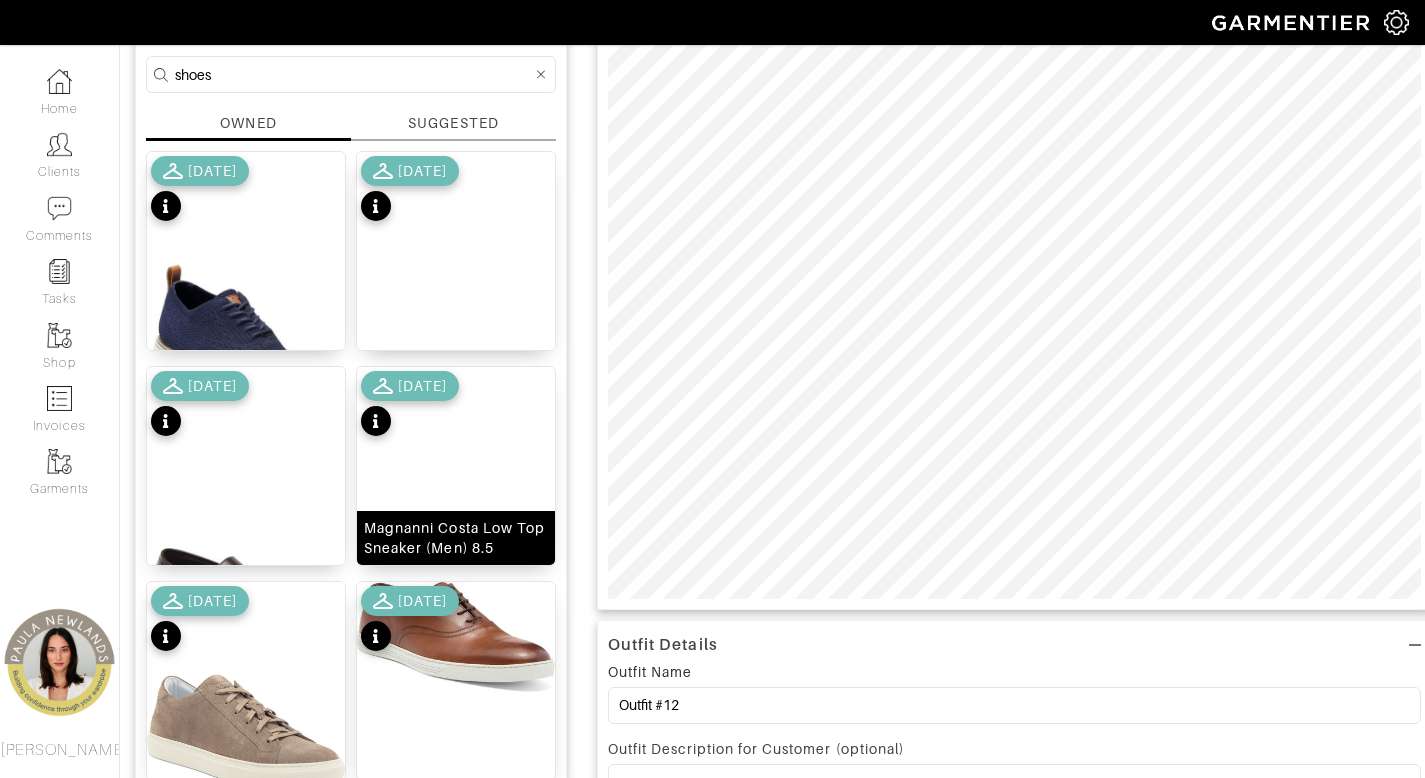 click on "Magnanni Costa Low Top Sneaker (Men)   8.5" at bounding box center (456, 538) 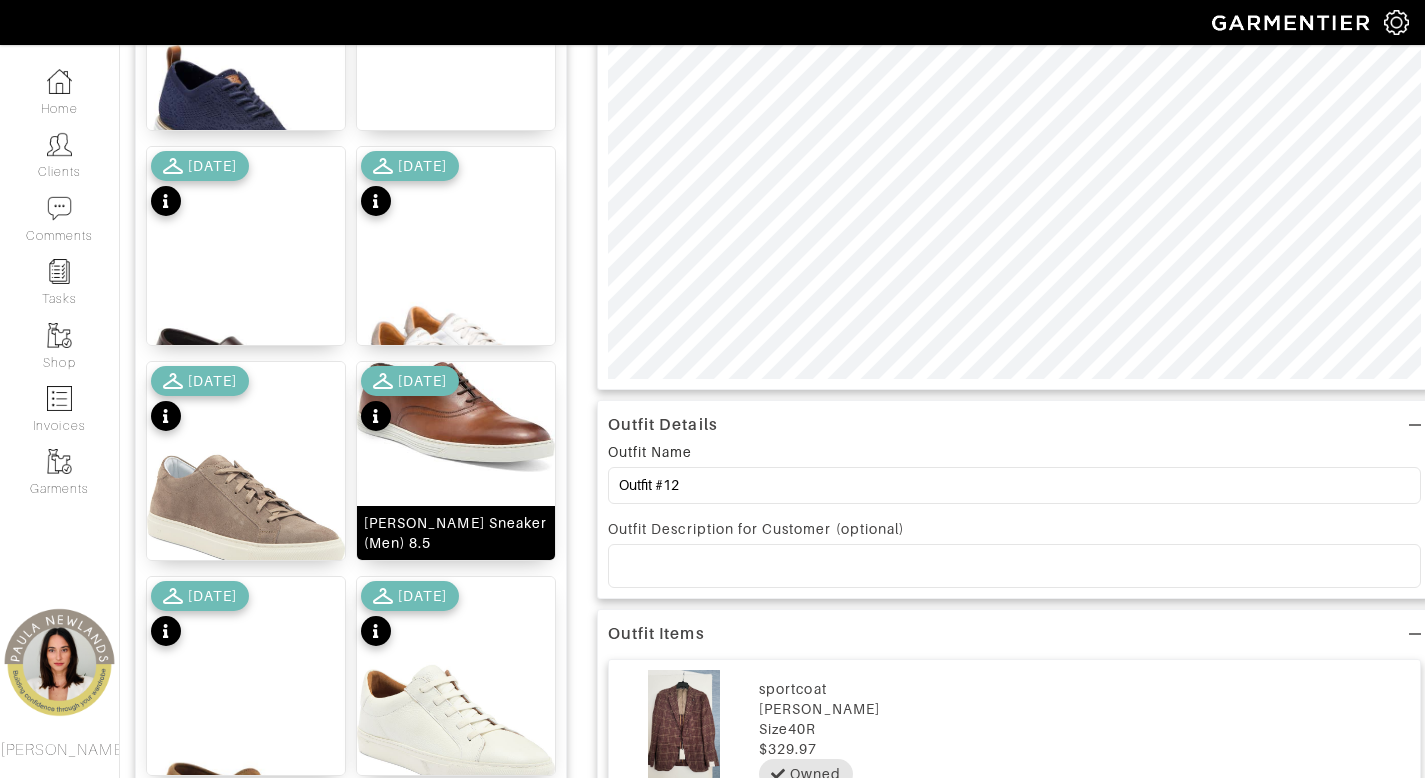 scroll, scrollTop: 416, scrollLeft: 0, axis: vertical 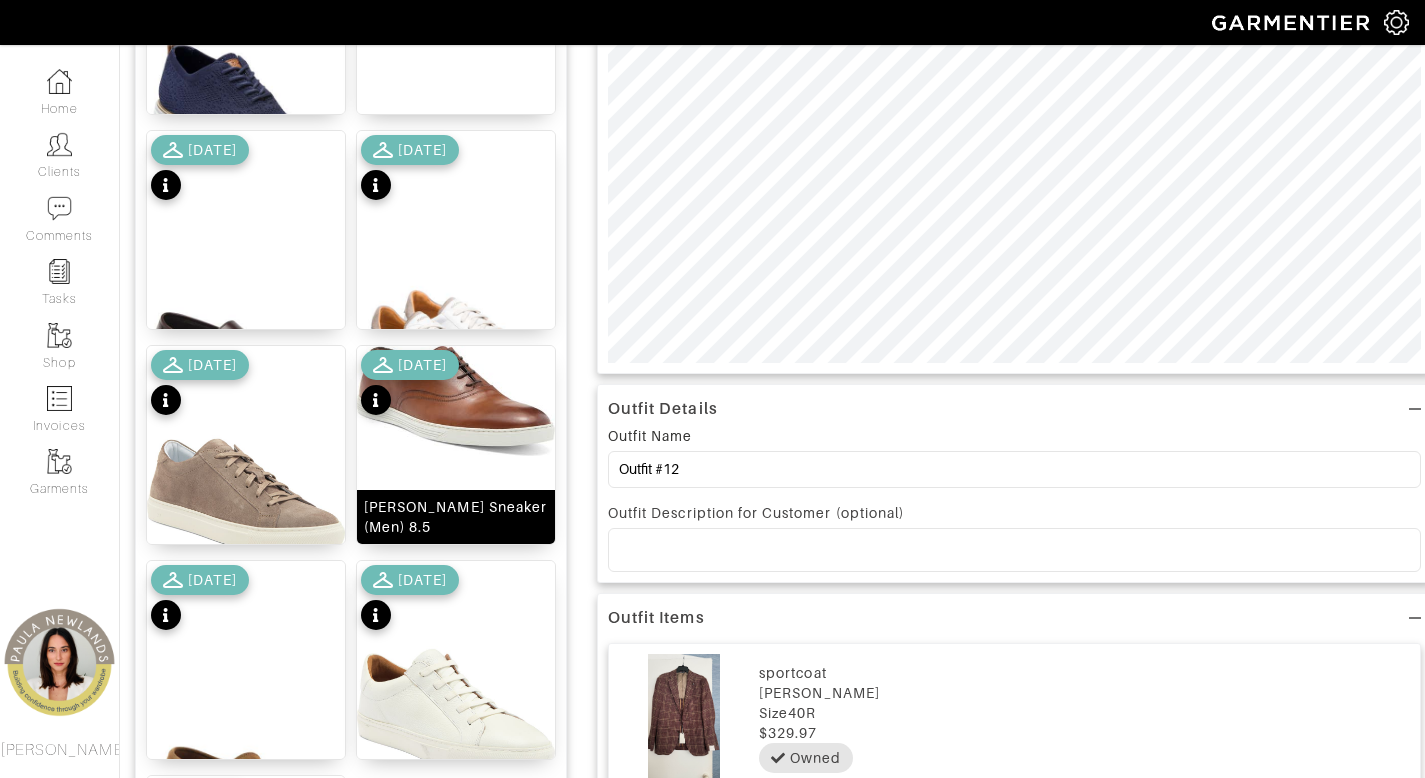 click on "Winters Sneaker (Men)   8.5" at bounding box center [456, 517] 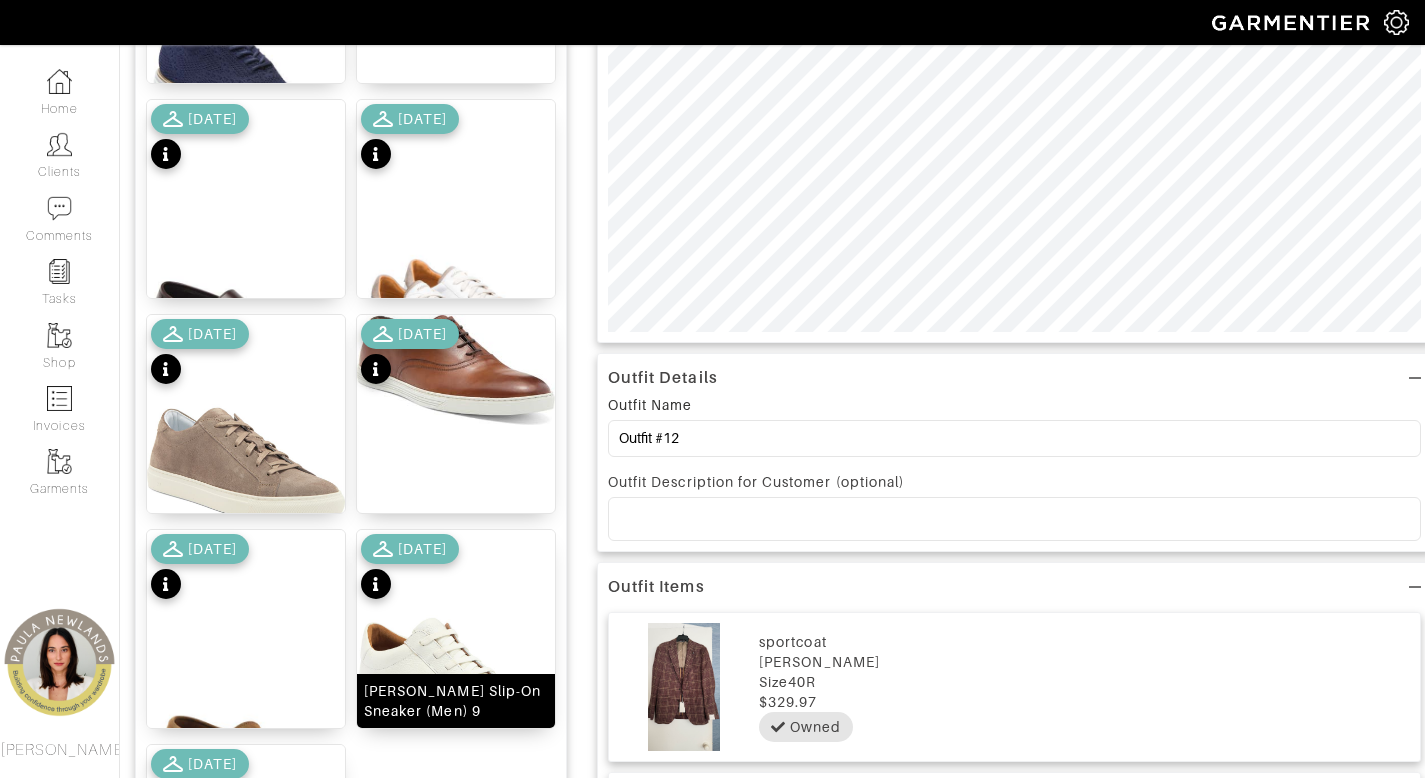 scroll, scrollTop: 570, scrollLeft: 0, axis: vertical 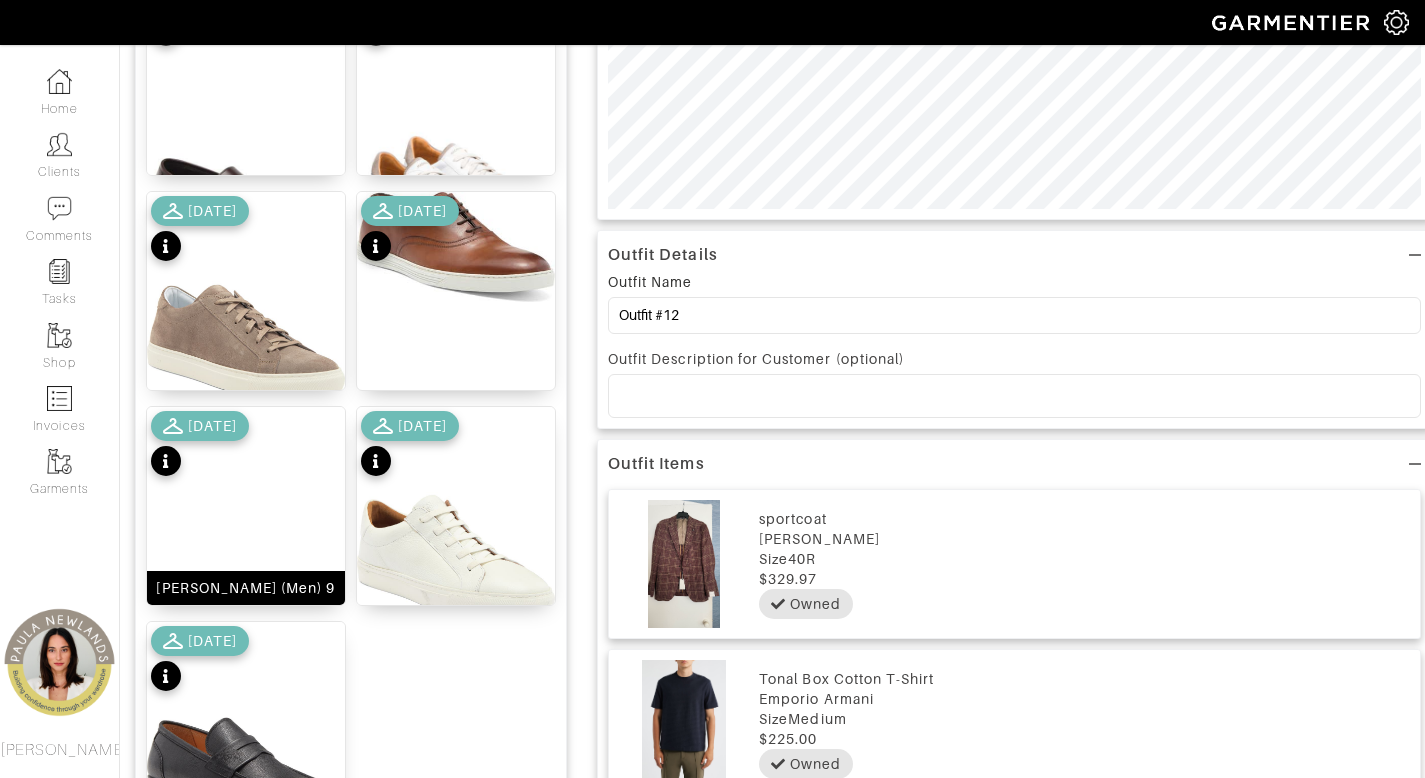 click on "Milford Penny Loafer (Men)   9" at bounding box center (245, 588) 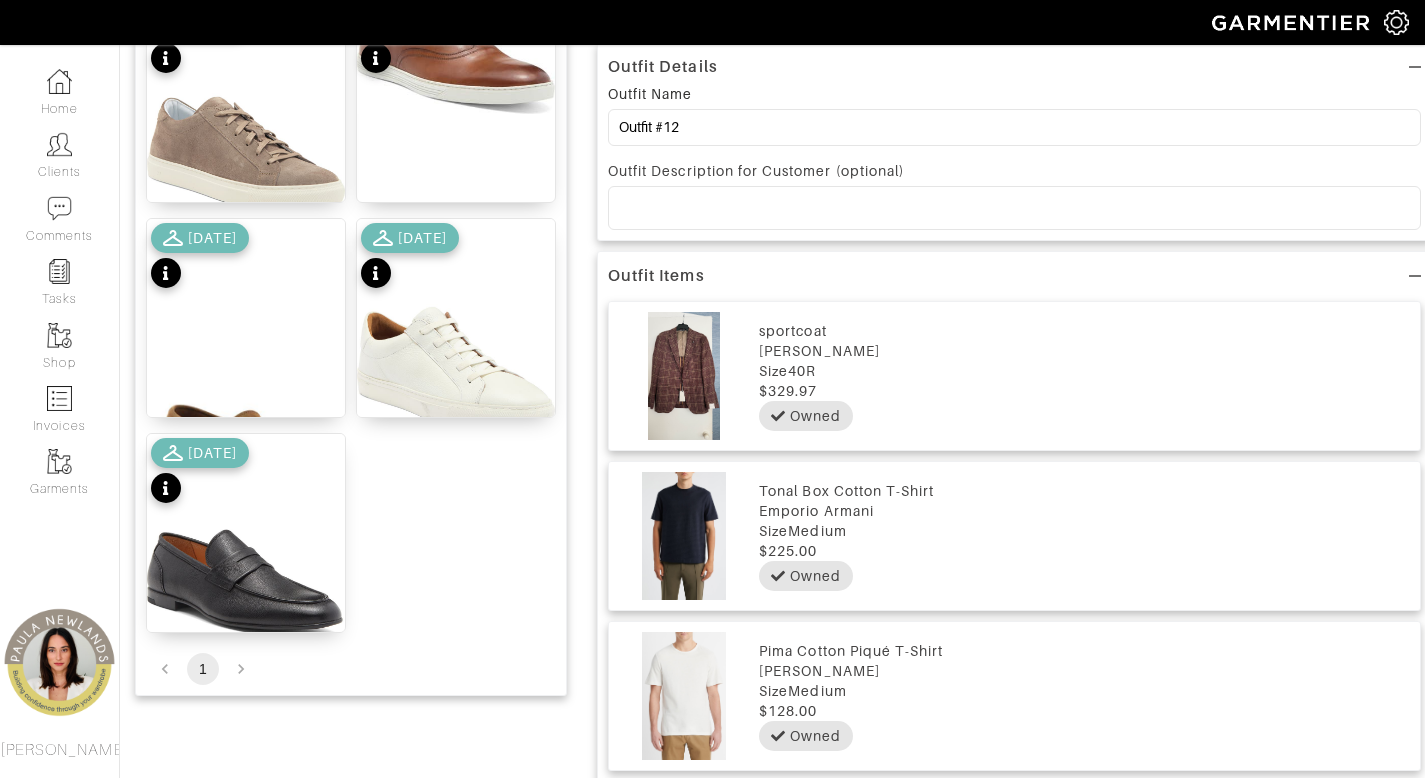 scroll, scrollTop: 763, scrollLeft: 0, axis: vertical 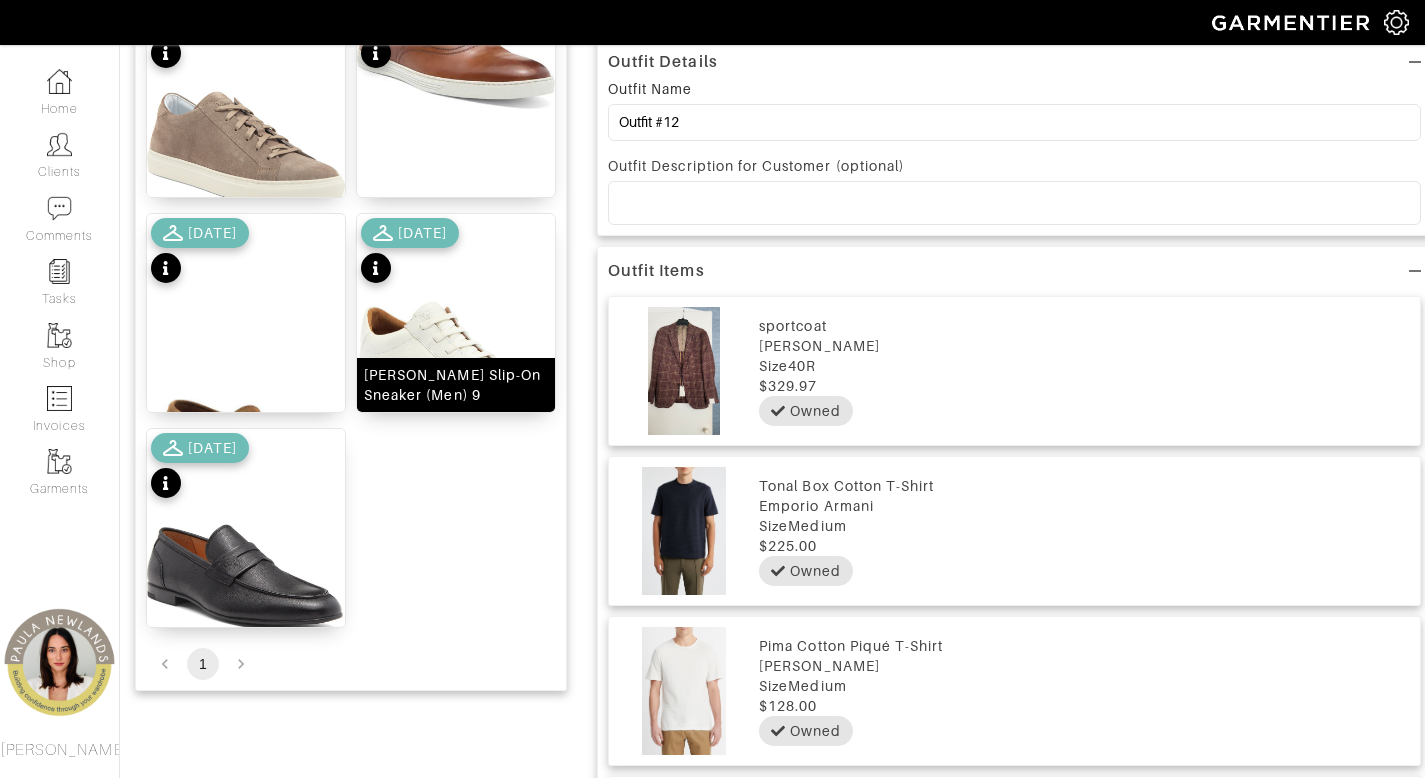 click on "Fisher Slip-On Sneaker (Men)   9" at bounding box center [456, 385] 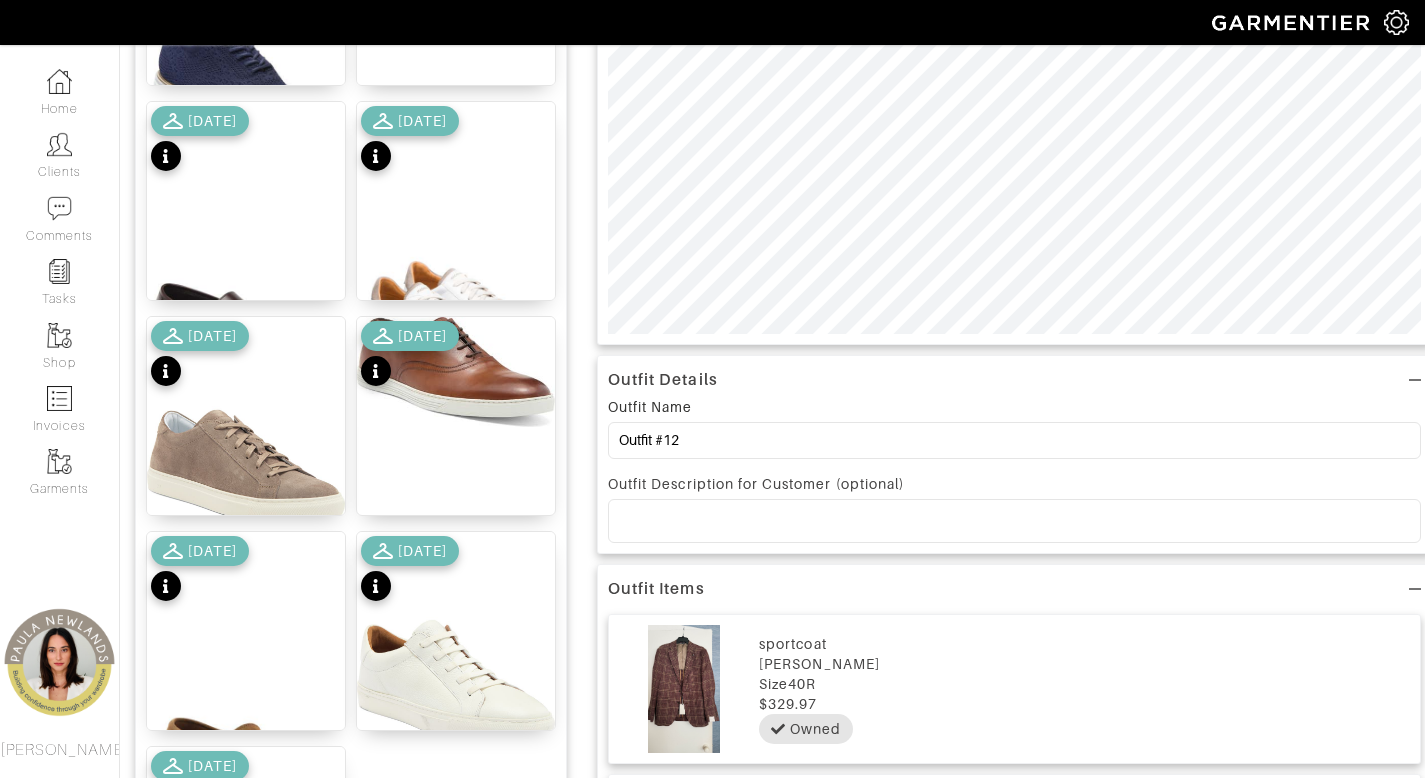 scroll, scrollTop: 337, scrollLeft: 0, axis: vertical 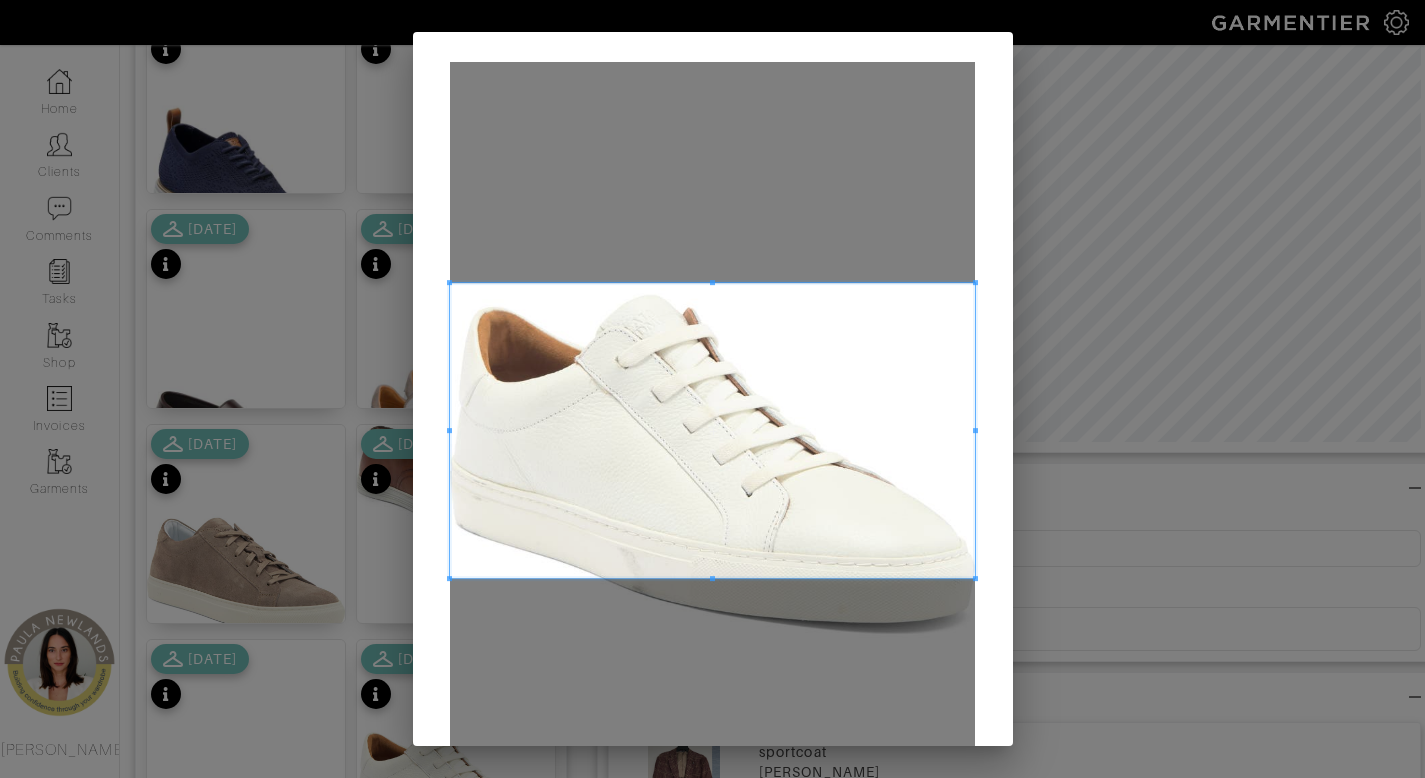 click at bounding box center [712, 430] 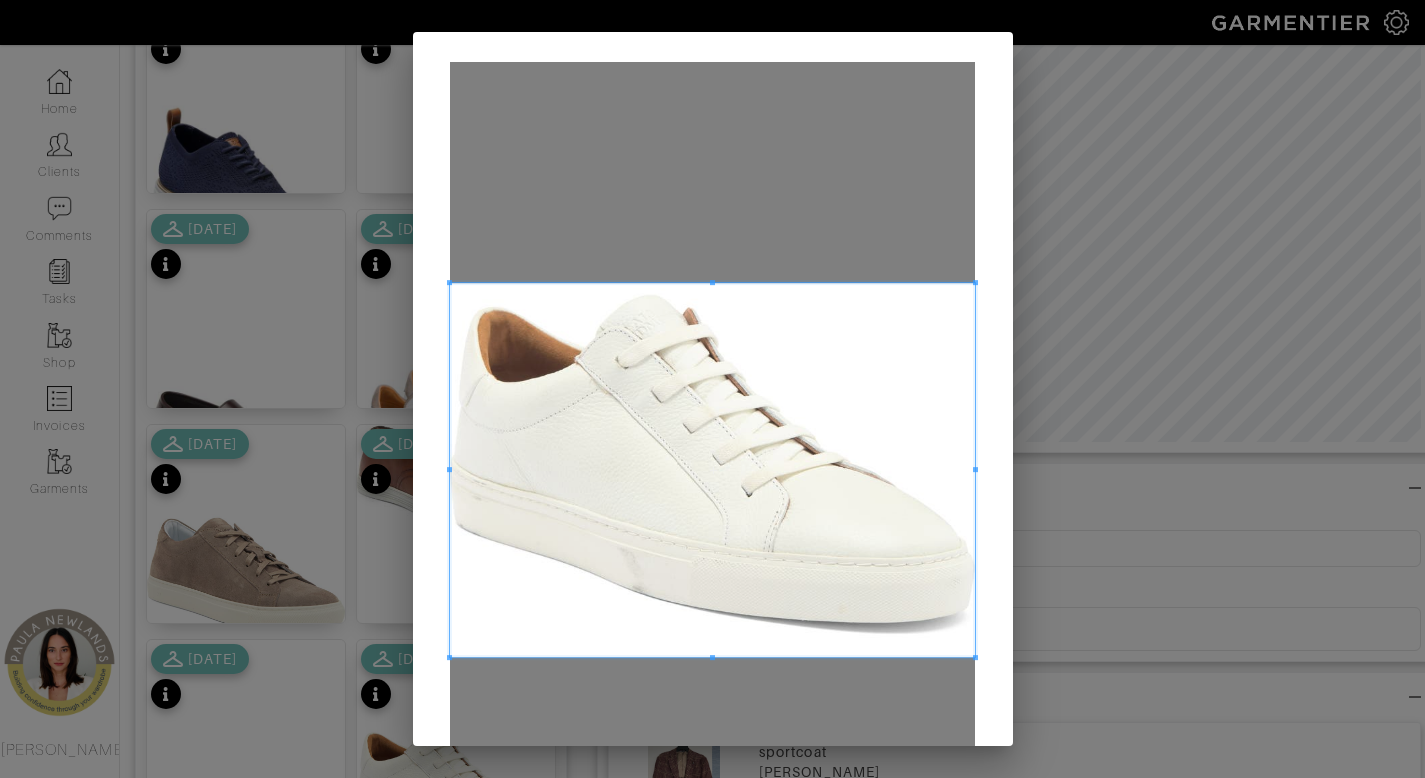 click at bounding box center [712, 657] 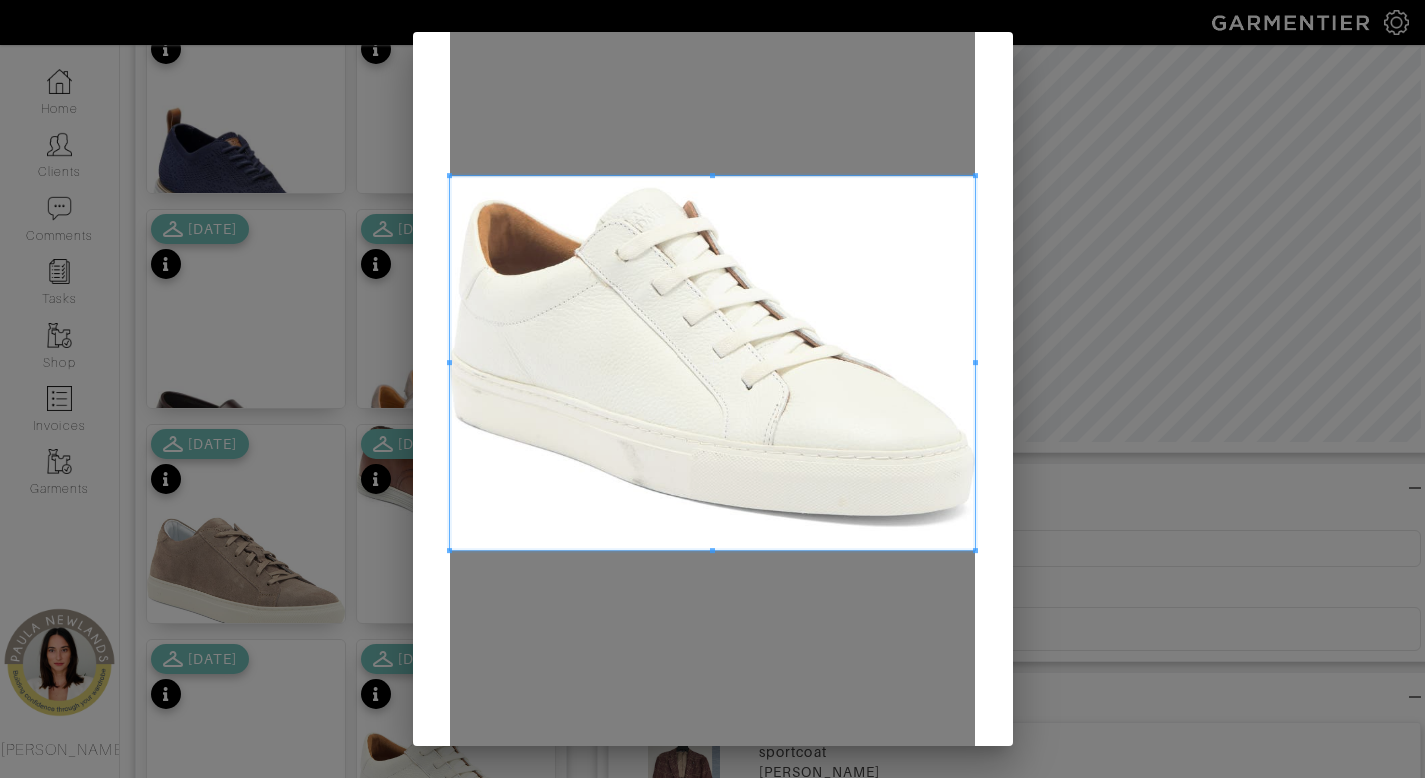 scroll, scrollTop: 207, scrollLeft: 0, axis: vertical 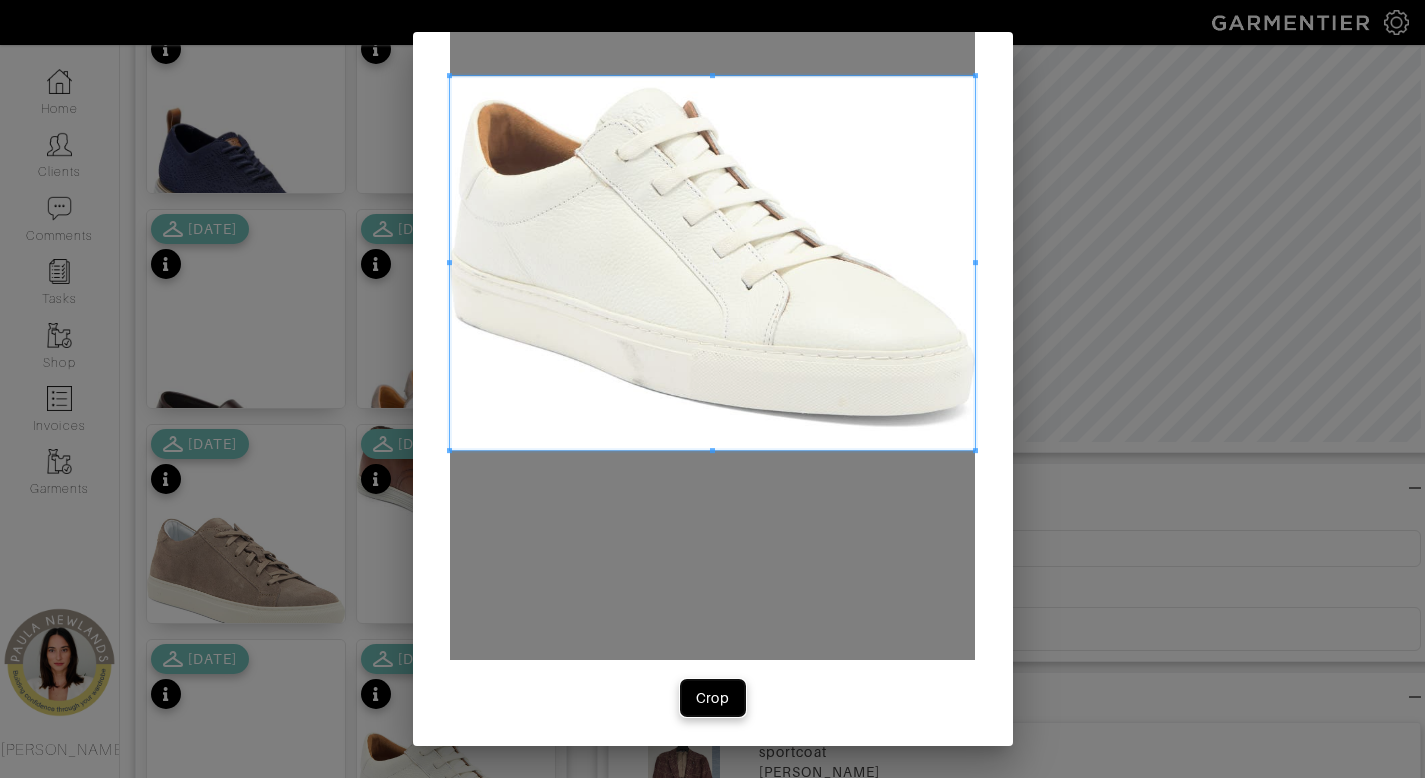 click on "Crop" at bounding box center [713, 698] 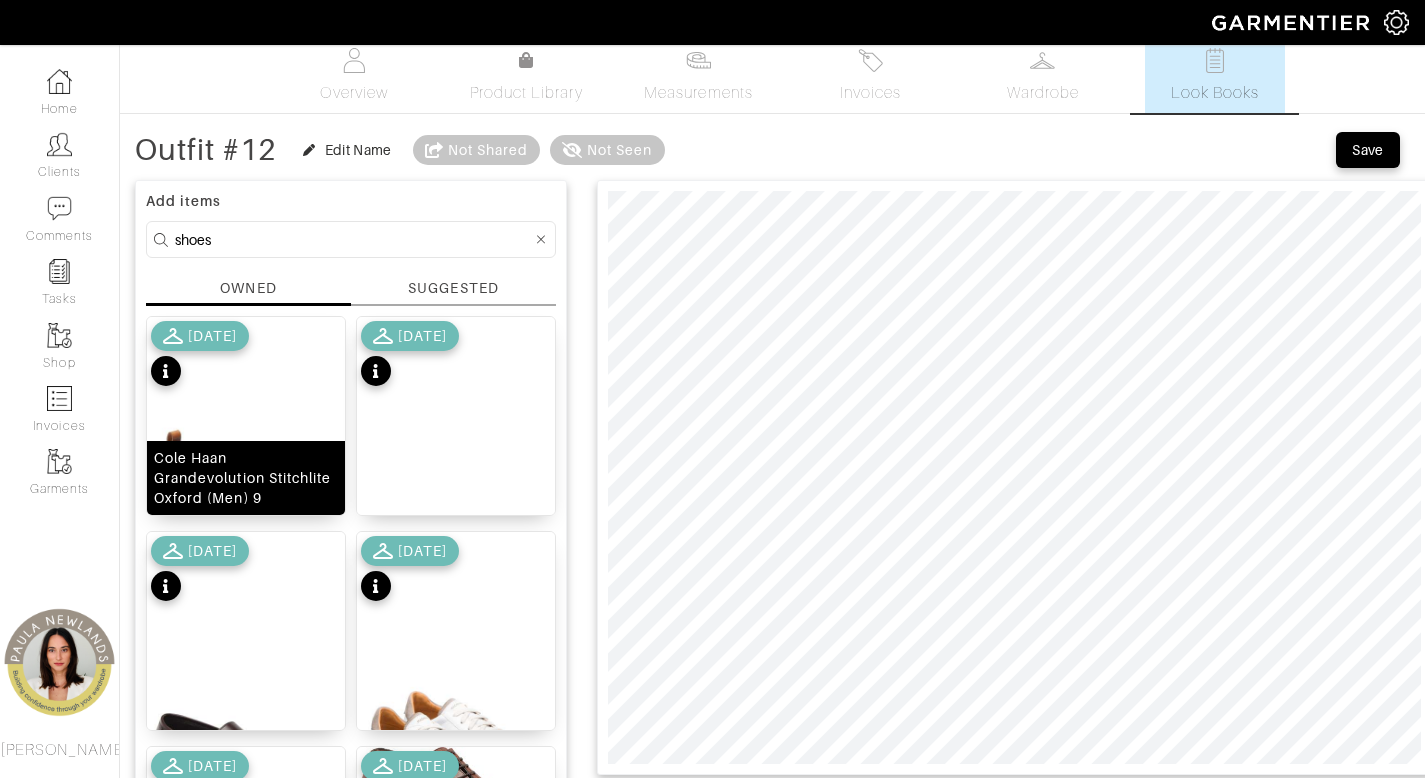 scroll, scrollTop: 0, scrollLeft: 0, axis: both 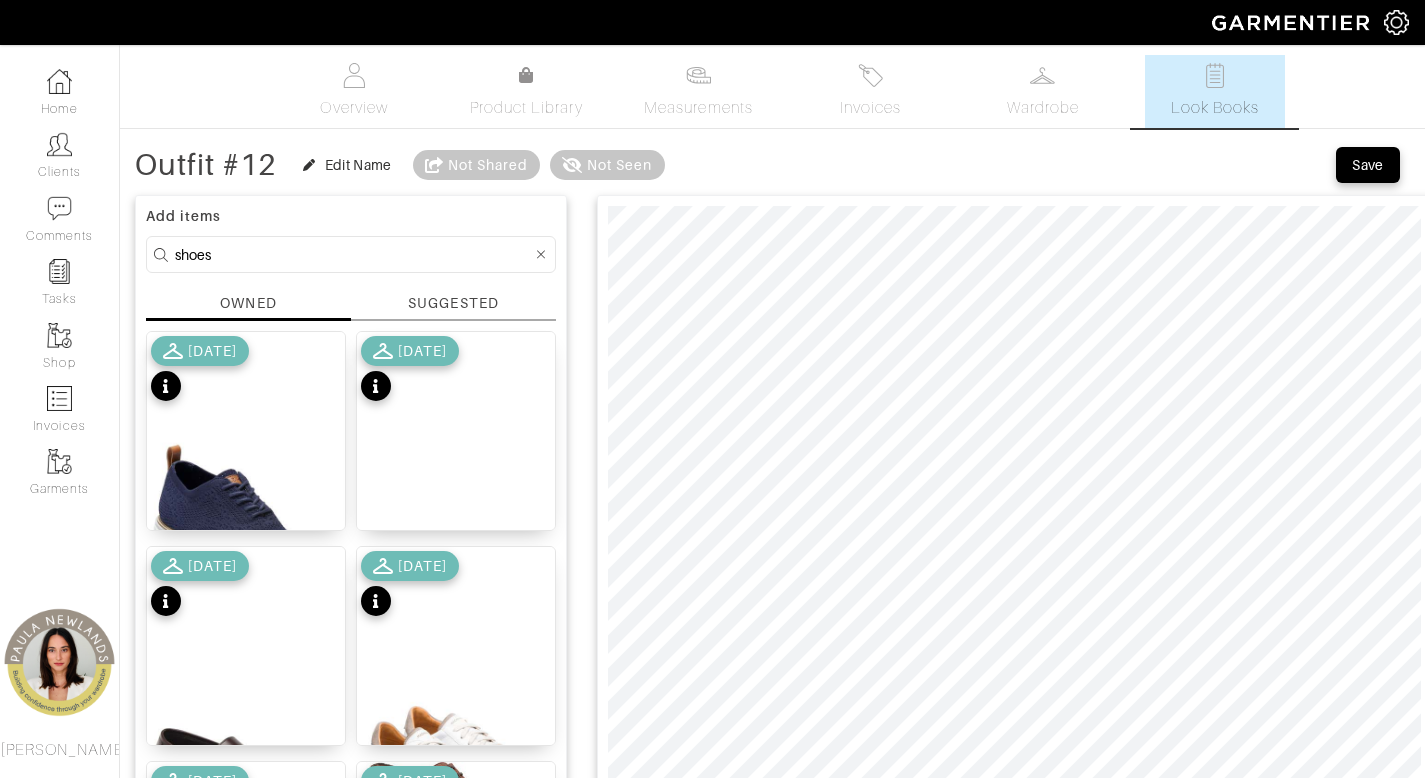 click on "shoes" at bounding box center (353, 254) 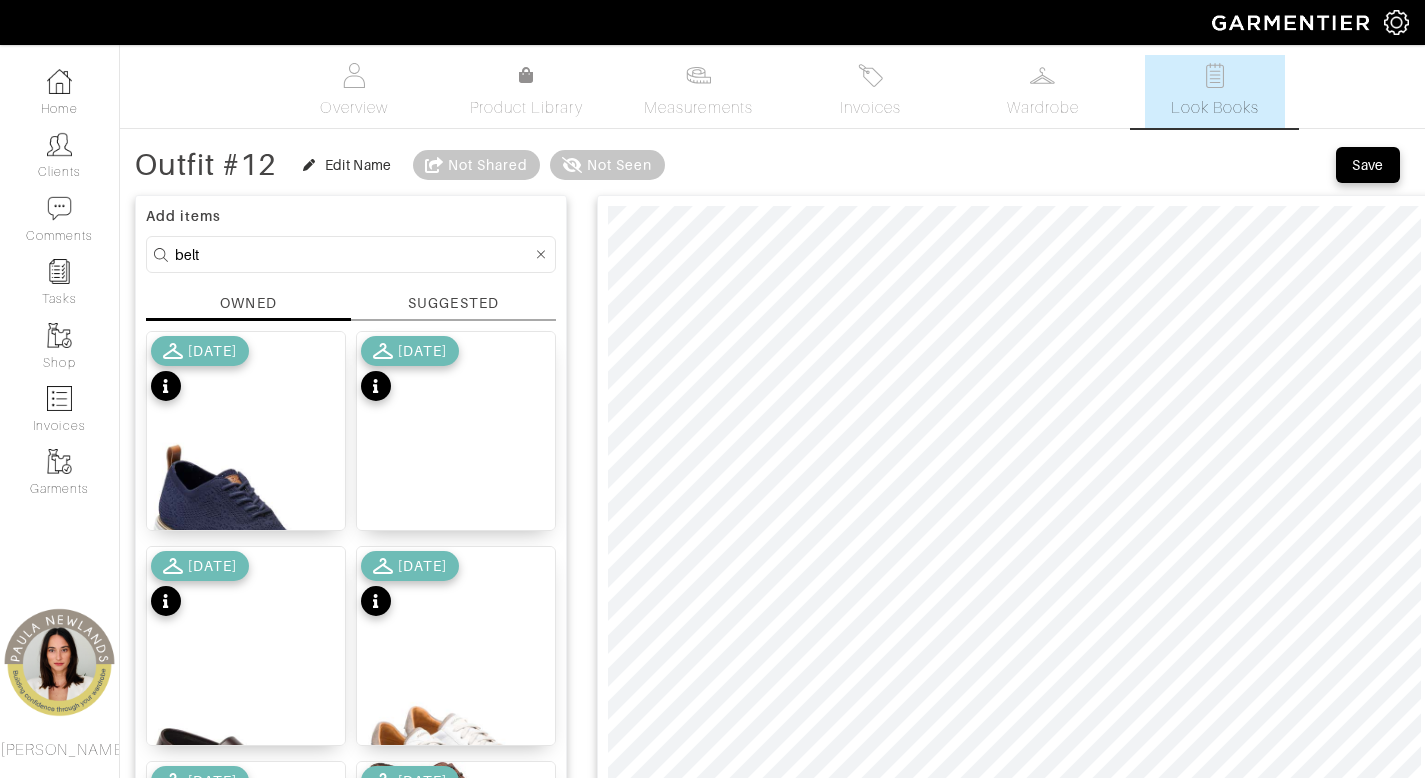 type on "belt" 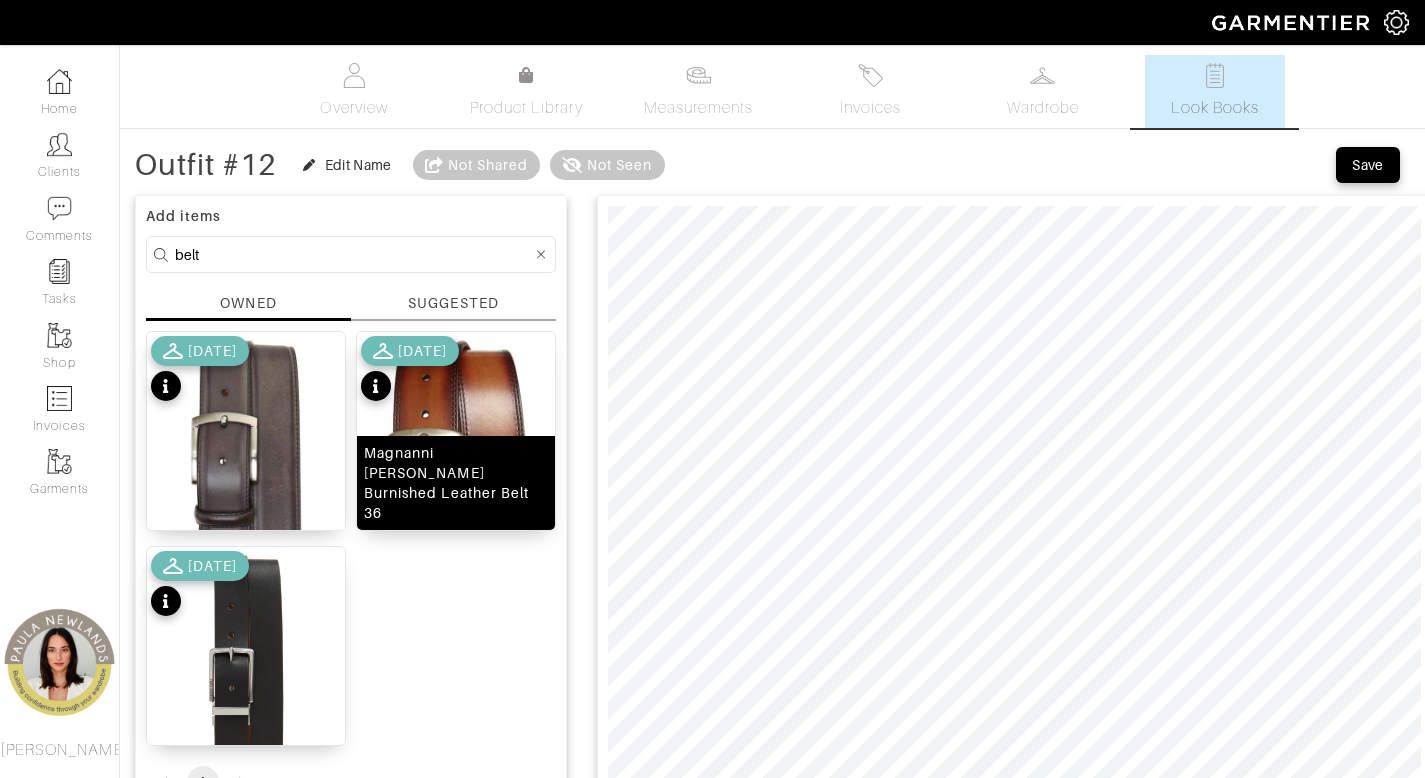 click on "Magnanni Wayne Burnished Leather Belt   36" at bounding box center (456, 483) 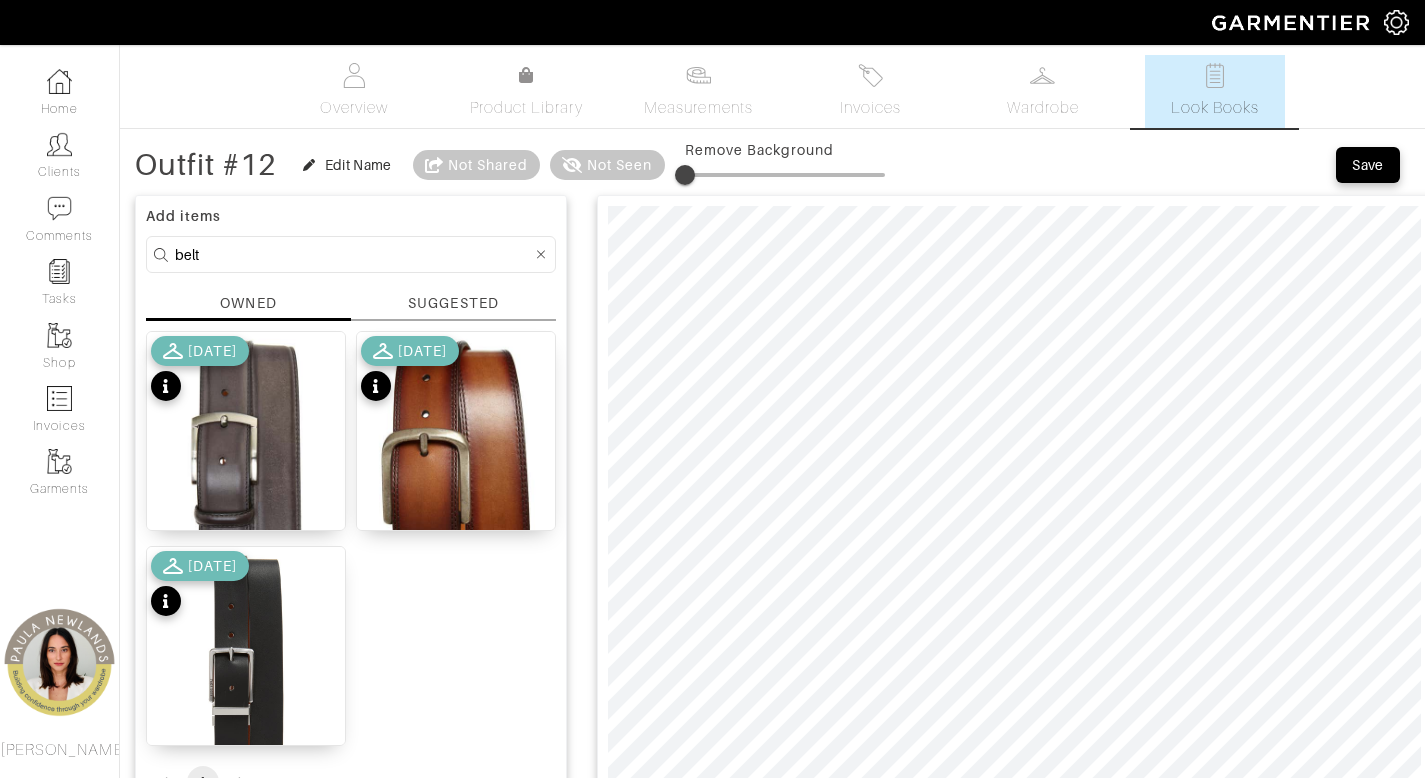 click on "Outfit #12 Edit Name Not Shared Not Seen Remove Background Save" at bounding box center [772, 165] 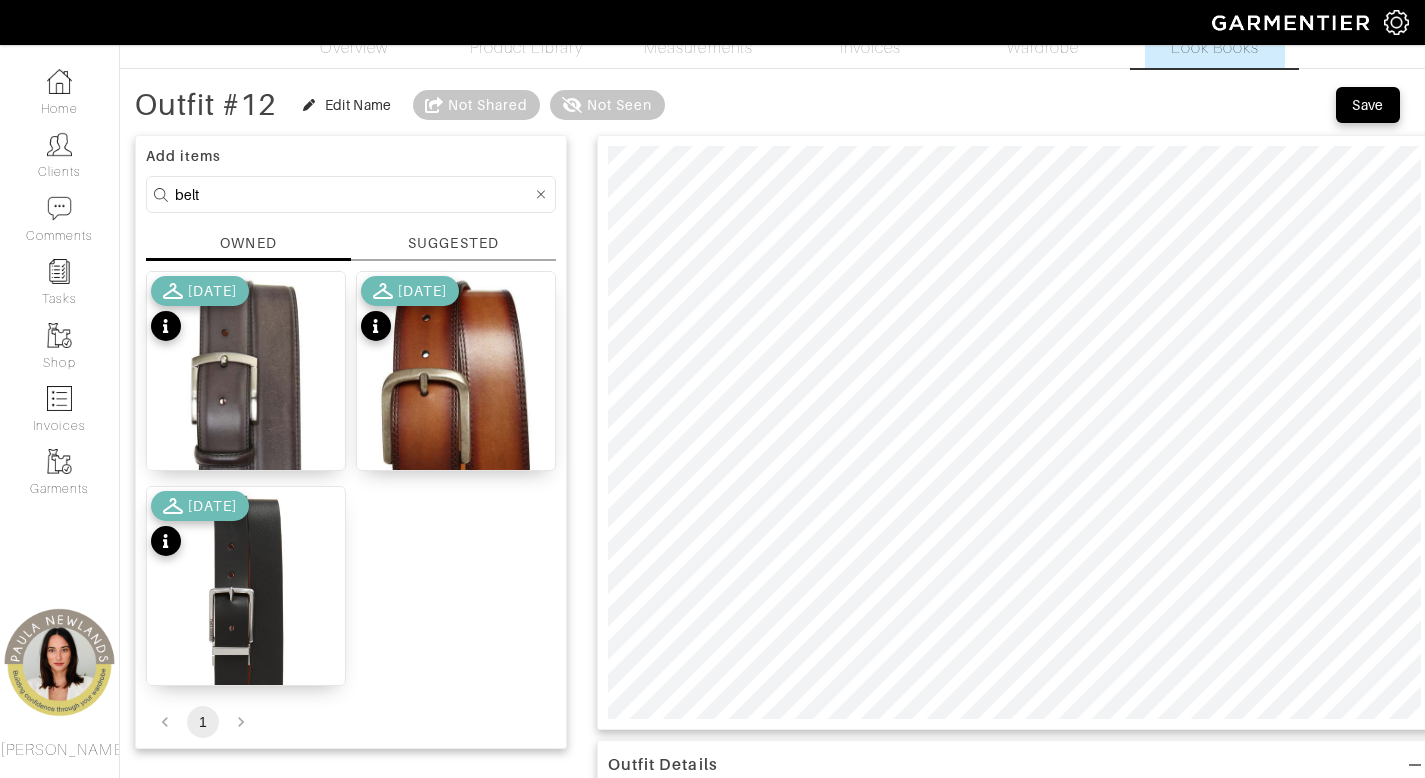 scroll, scrollTop: 54, scrollLeft: 0, axis: vertical 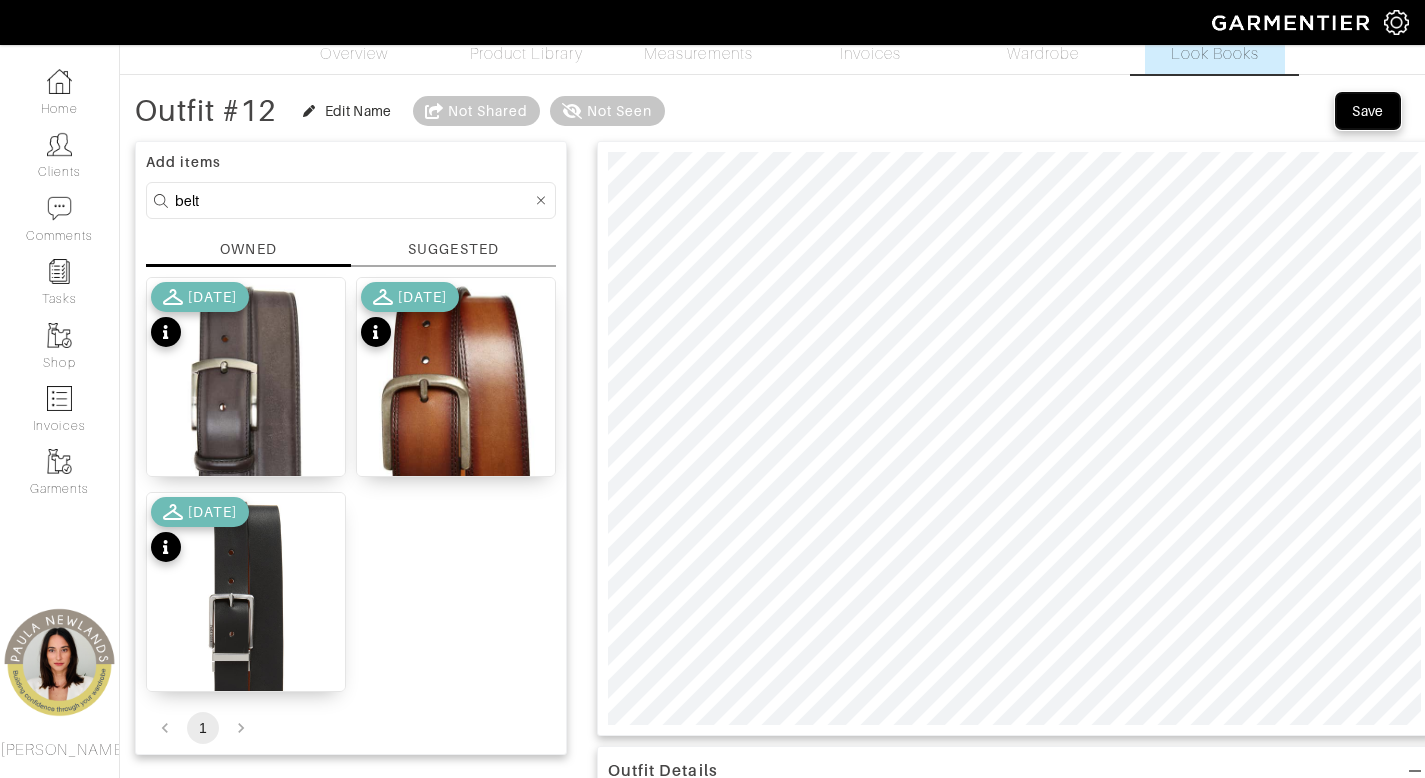 click on "Save" at bounding box center [1368, 111] 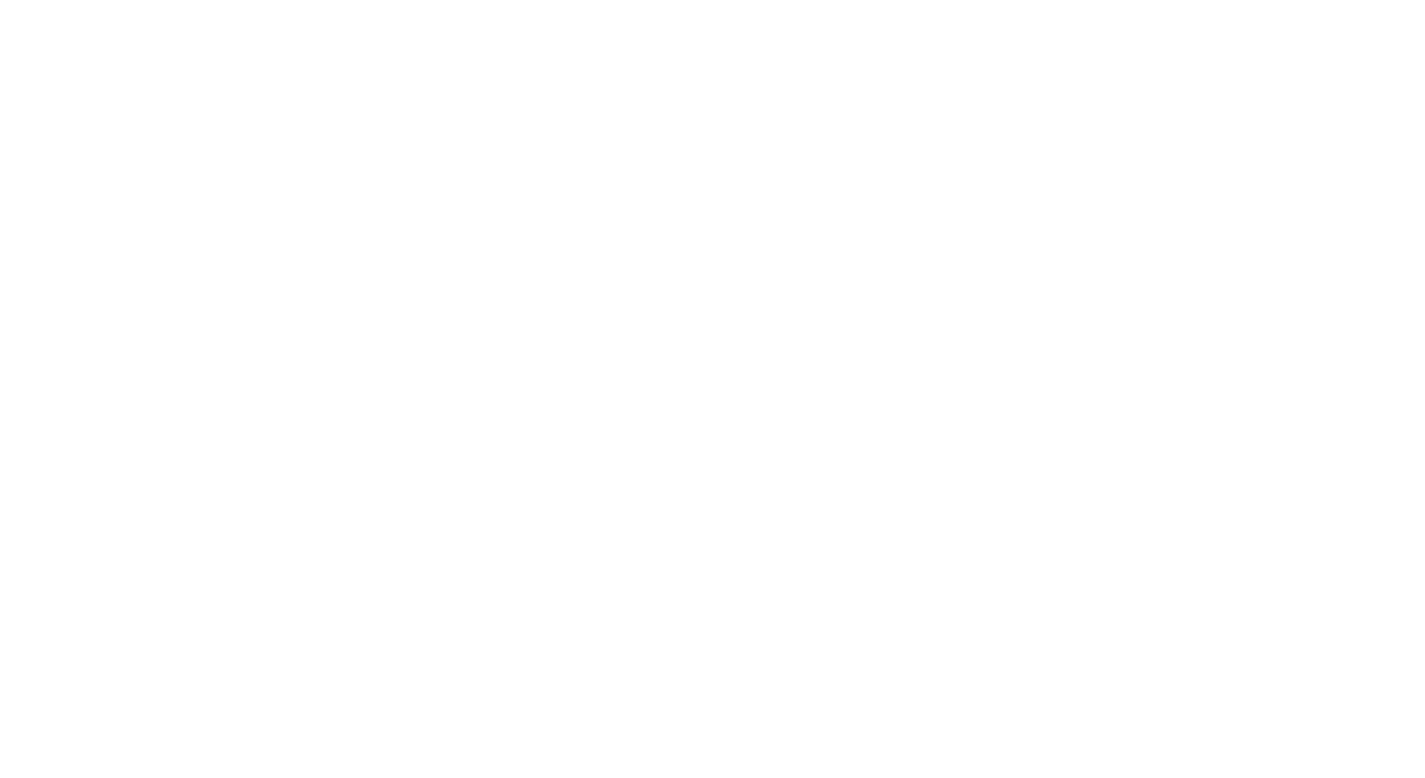 scroll, scrollTop: 0, scrollLeft: 0, axis: both 